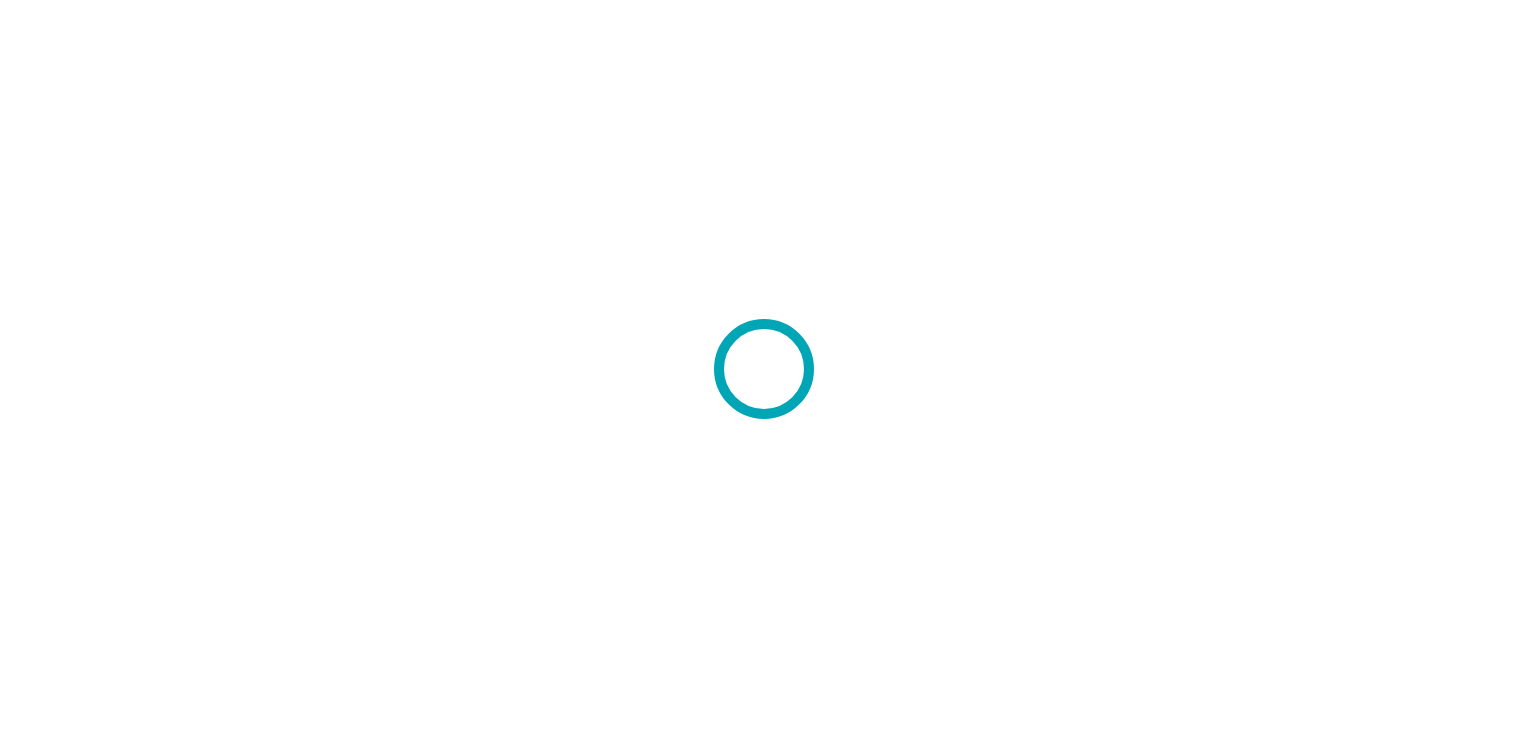 scroll, scrollTop: 0, scrollLeft: 0, axis: both 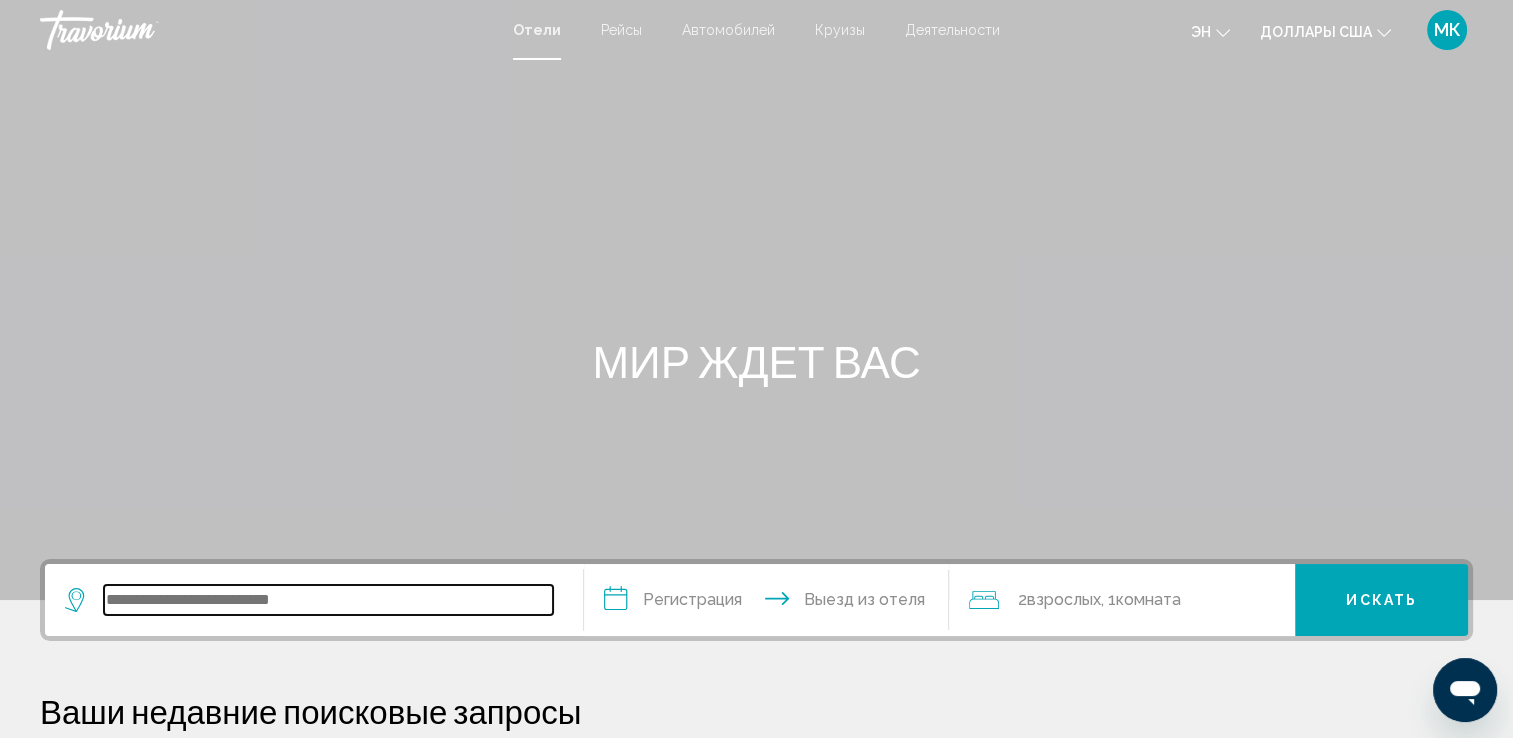 click at bounding box center [328, 600] 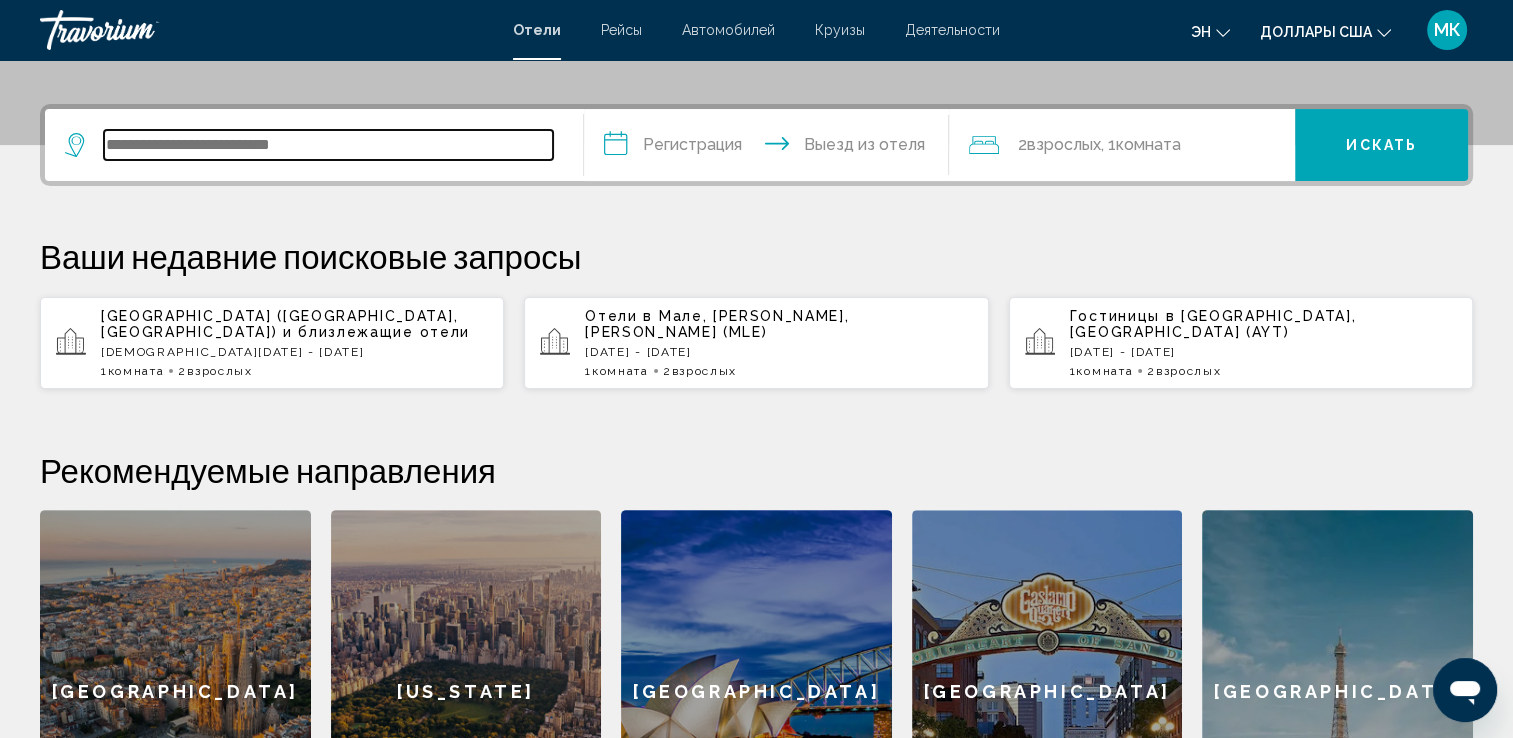 scroll, scrollTop: 493, scrollLeft: 0, axis: vertical 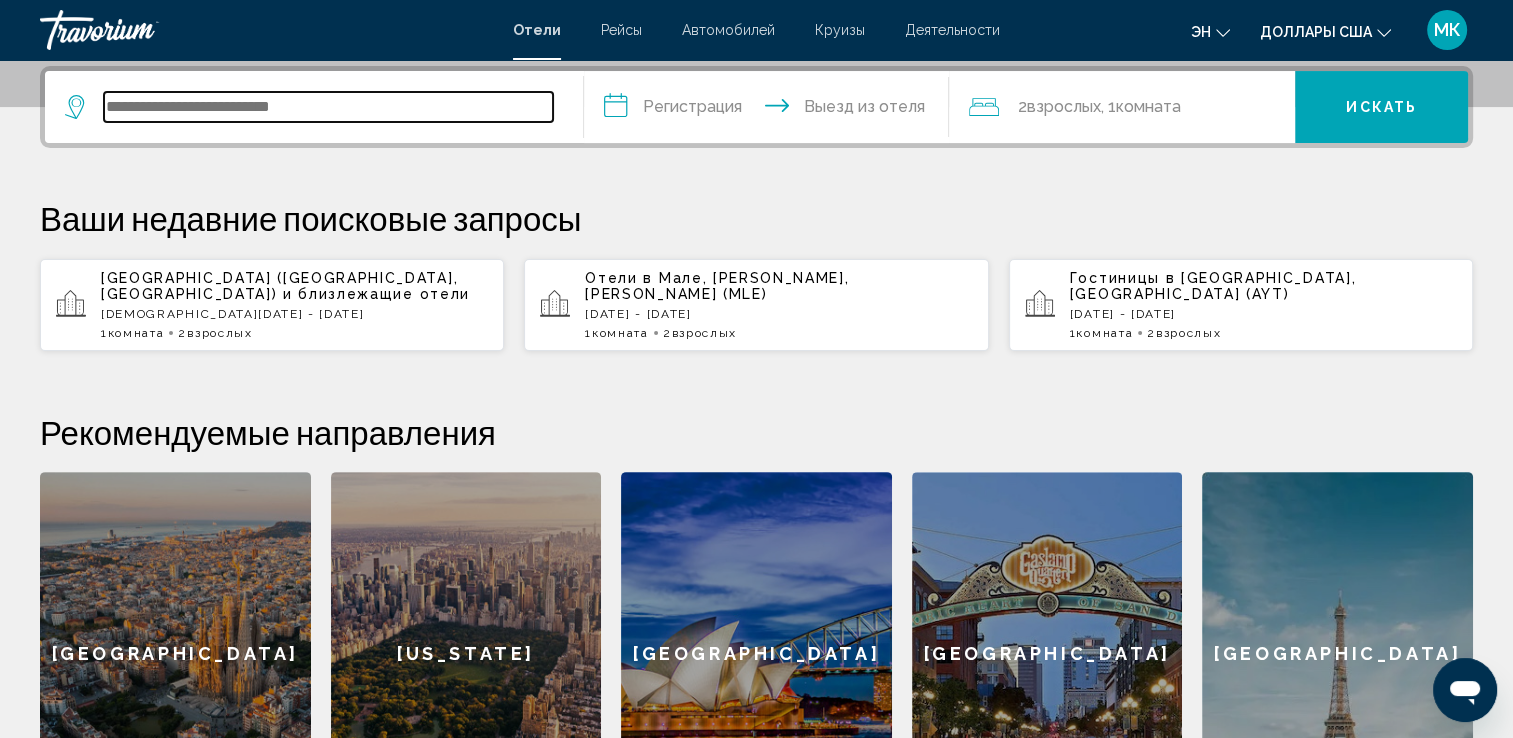 type on "*" 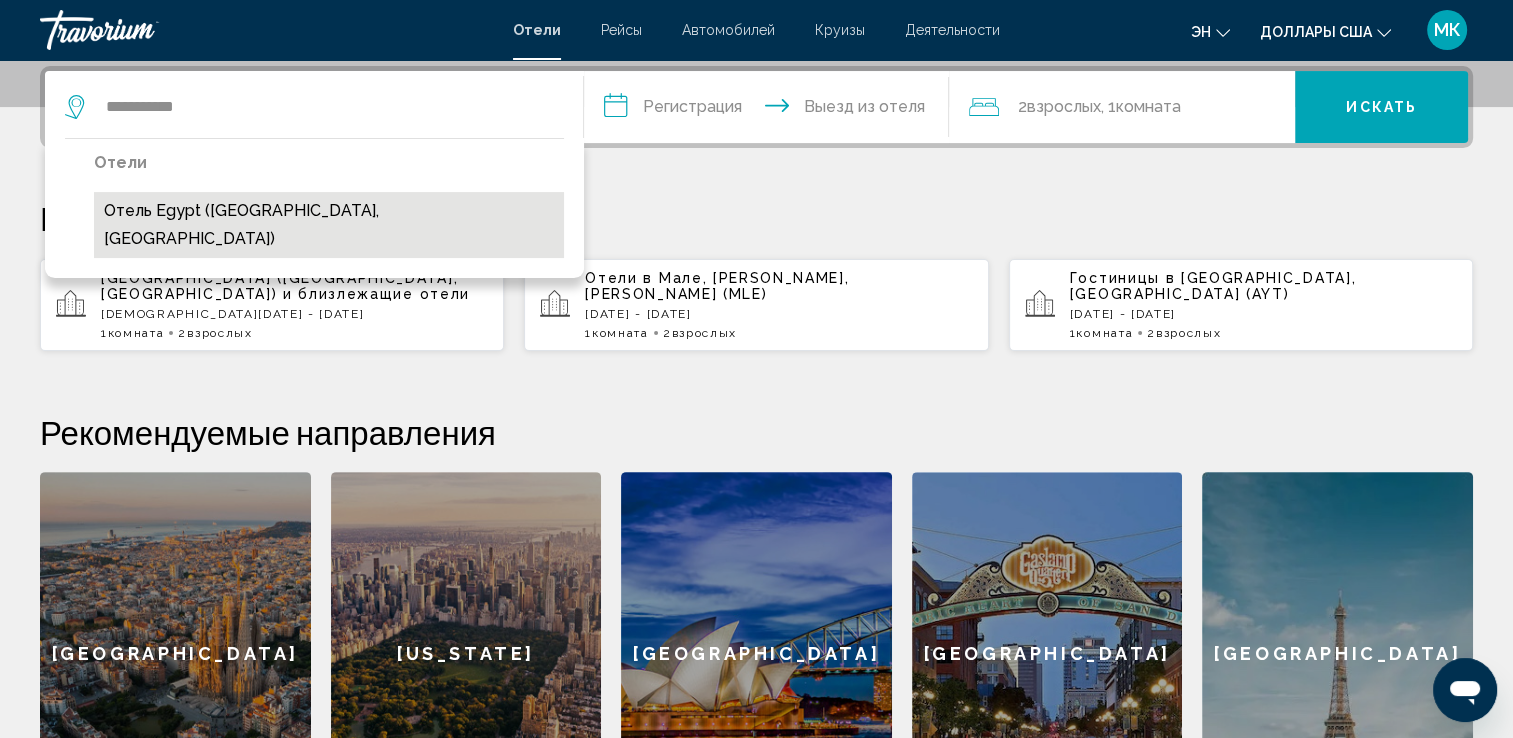 click on "Отель Egypt ([GEOGRAPHIC_DATA], [GEOGRAPHIC_DATA])" at bounding box center (329, 225) 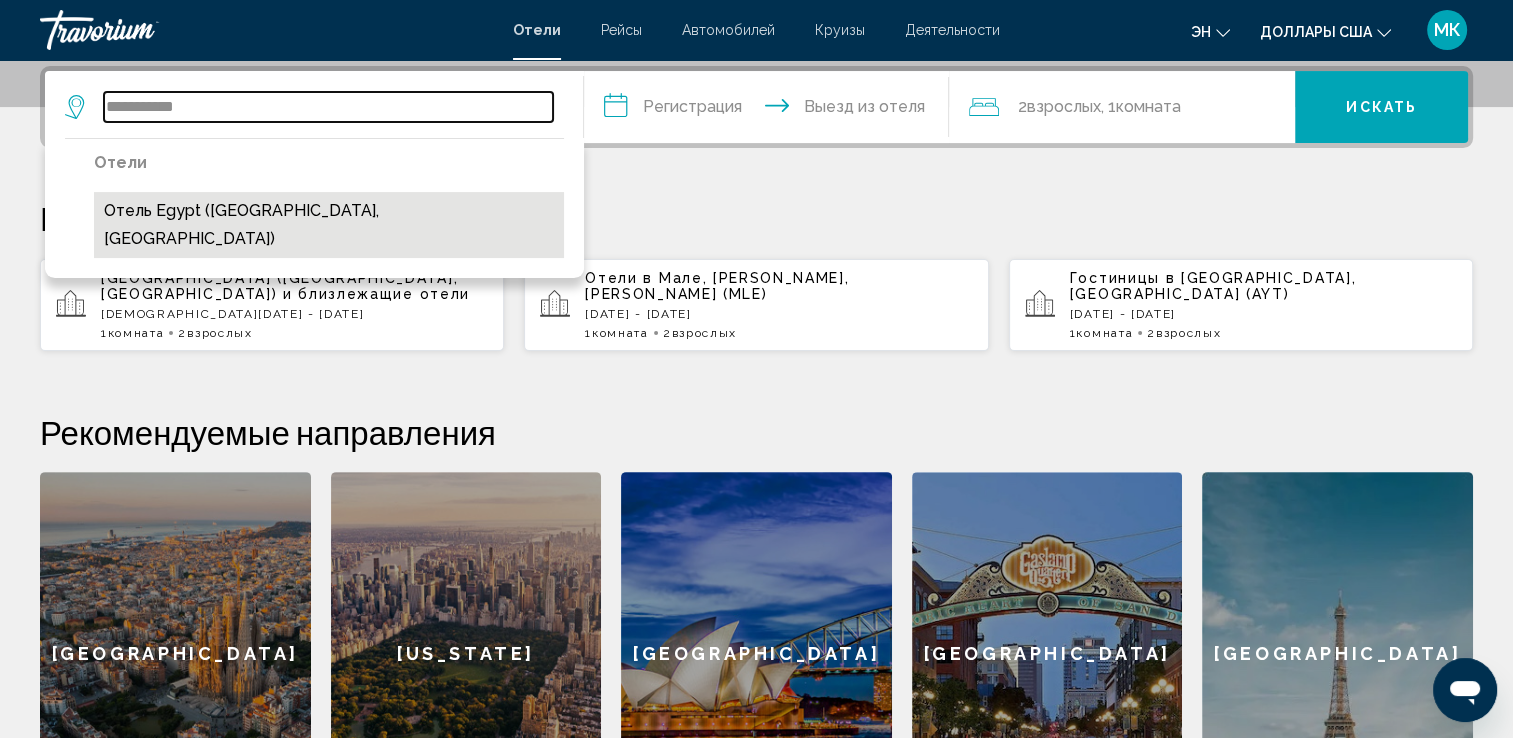 type on "**********" 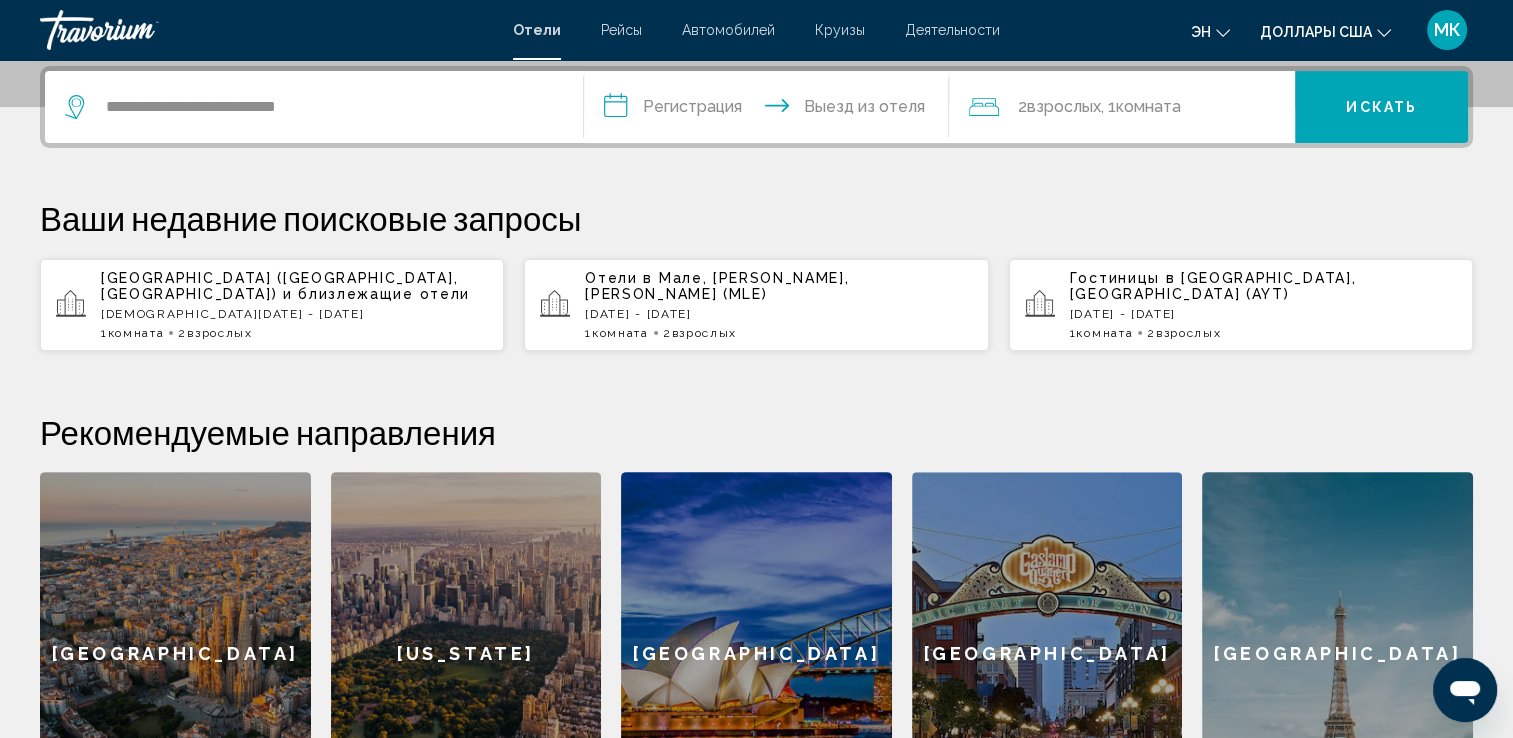 click on "**********" at bounding box center [771, 110] 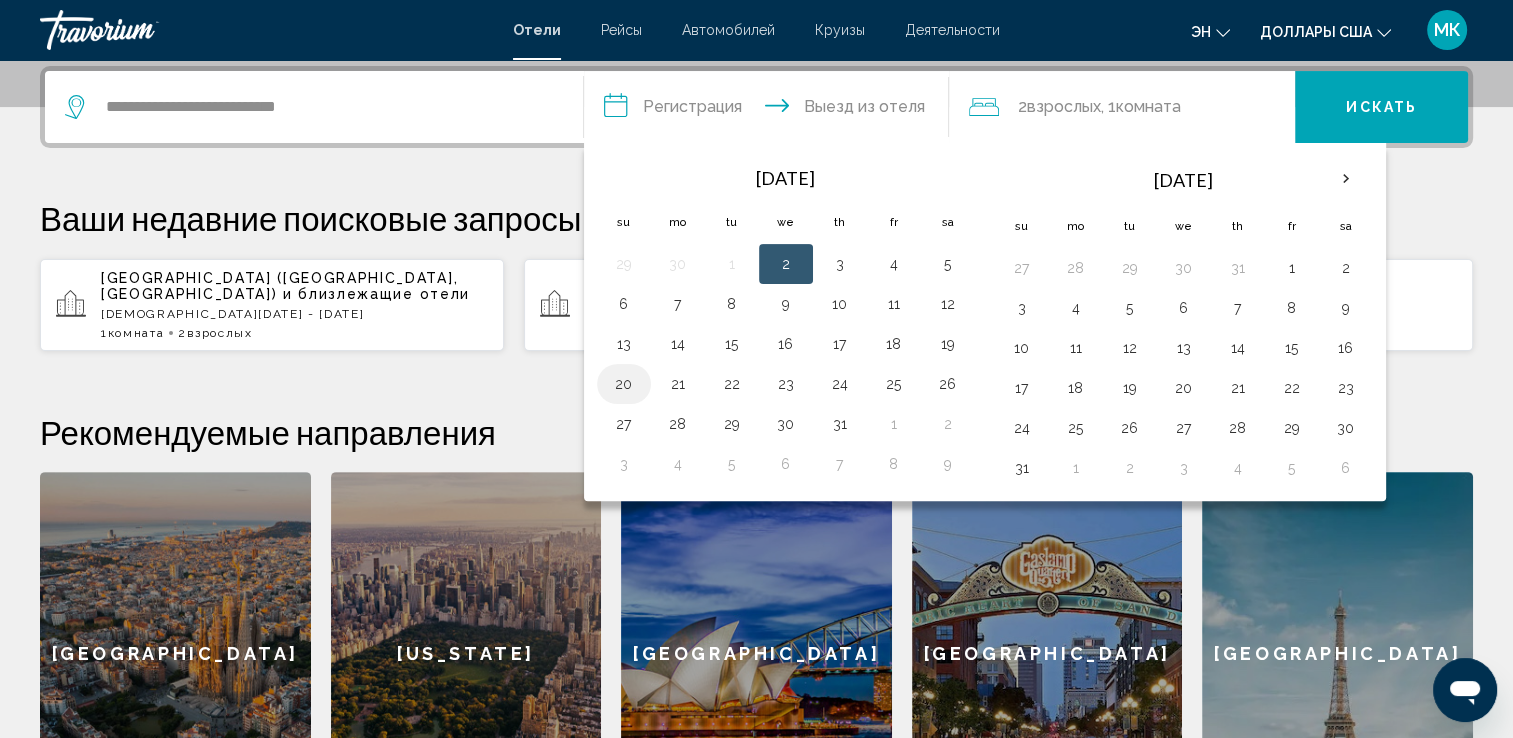 click on "20" at bounding box center (624, 384) 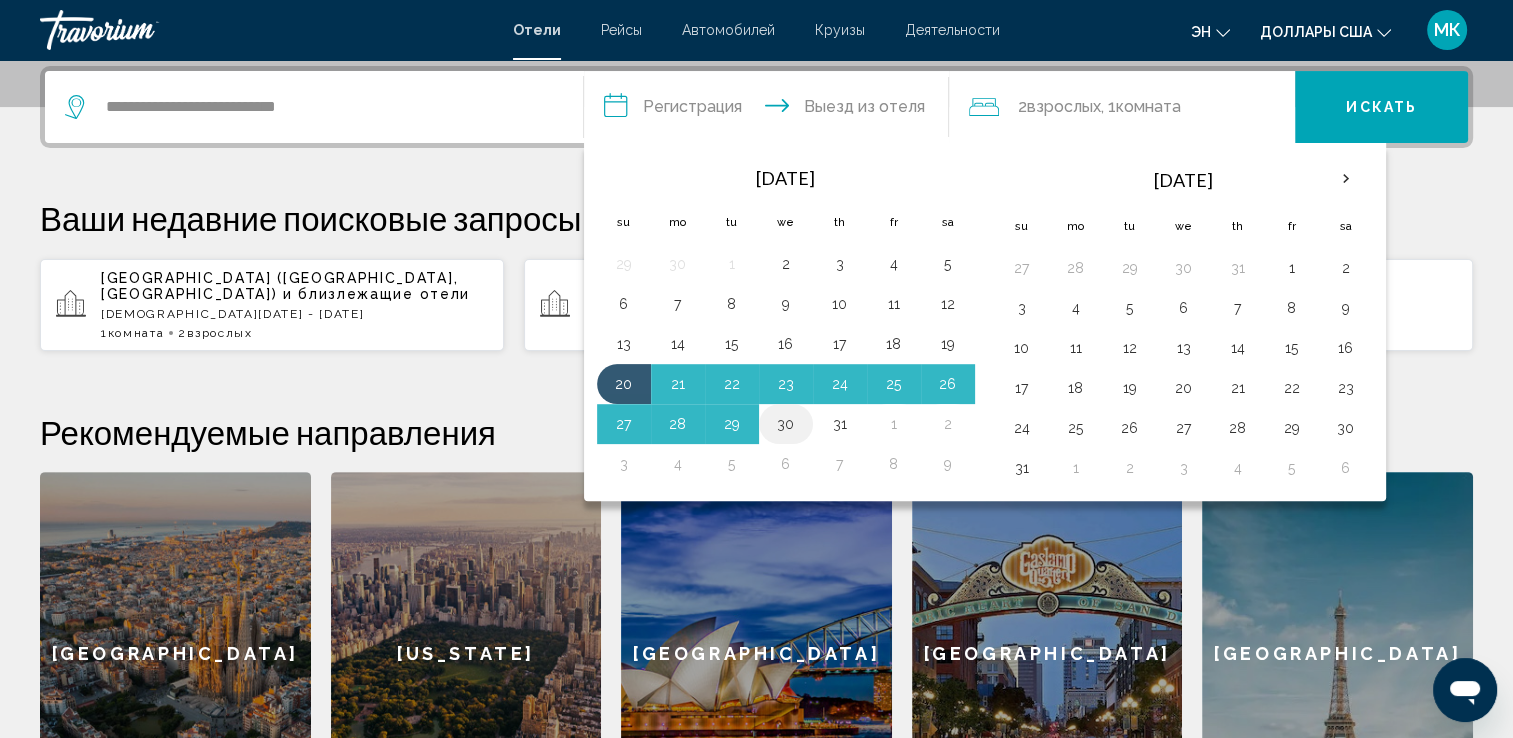 click on "30" at bounding box center (786, 424) 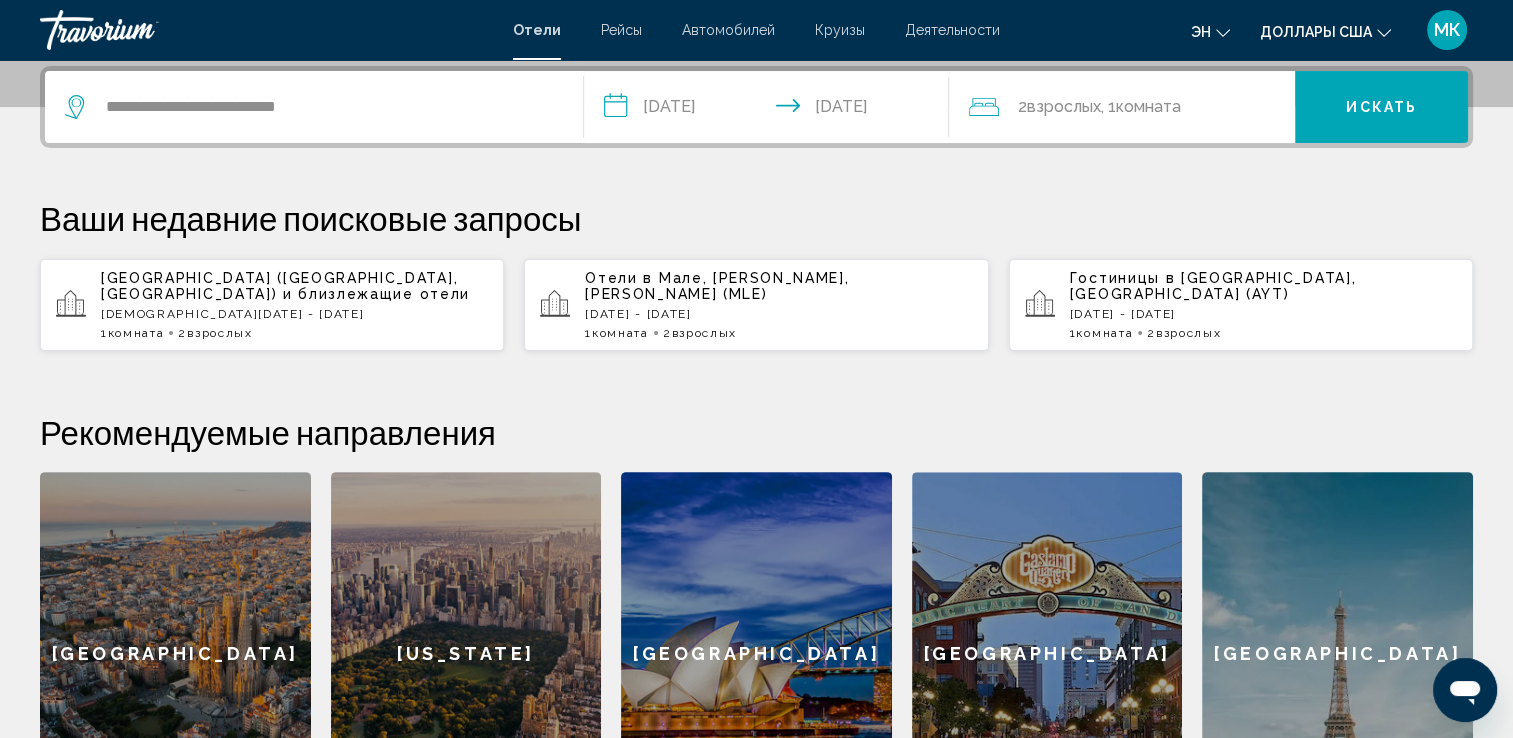 click on "Искать" at bounding box center (1381, 107) 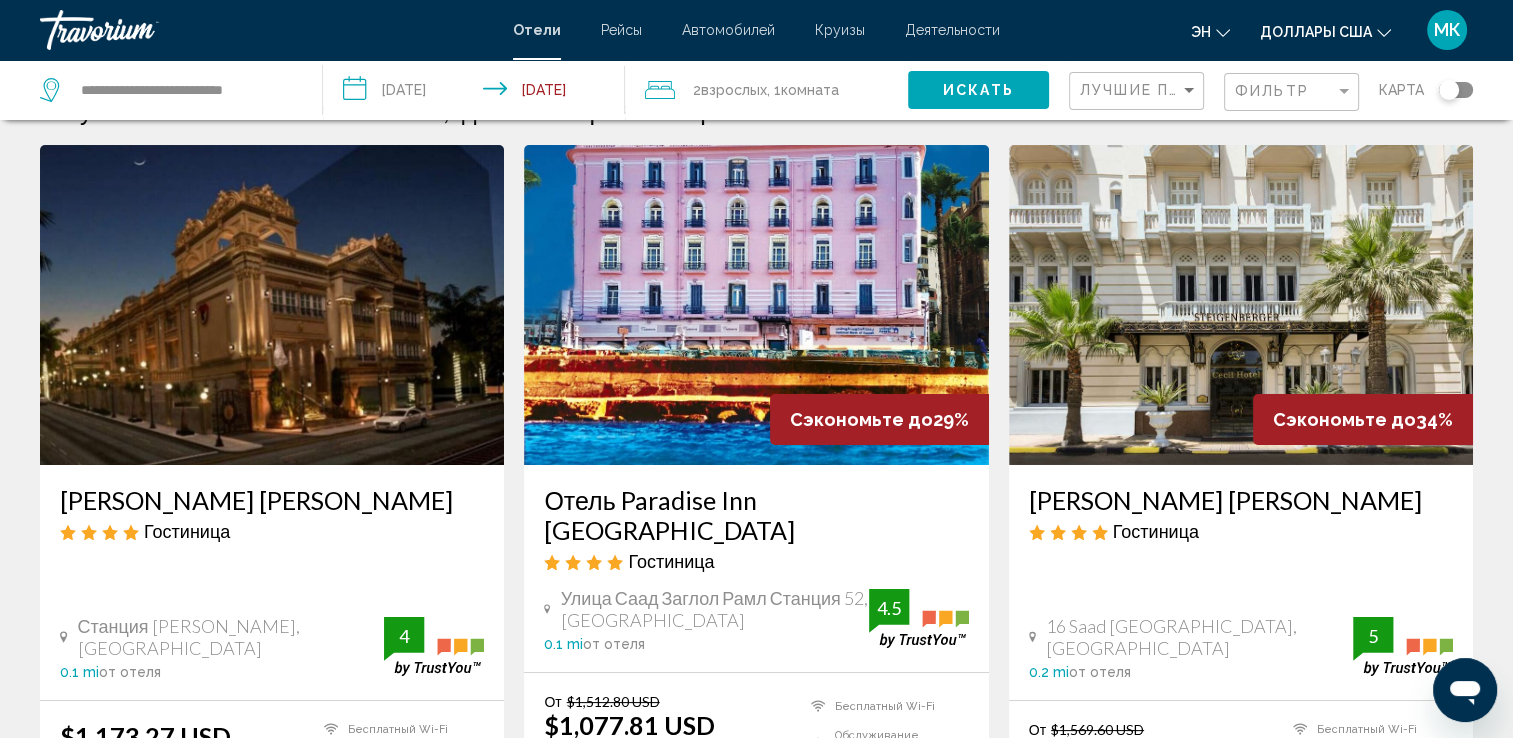 scroll, scrollTop: 0, scrollLeft: 0, axis: both 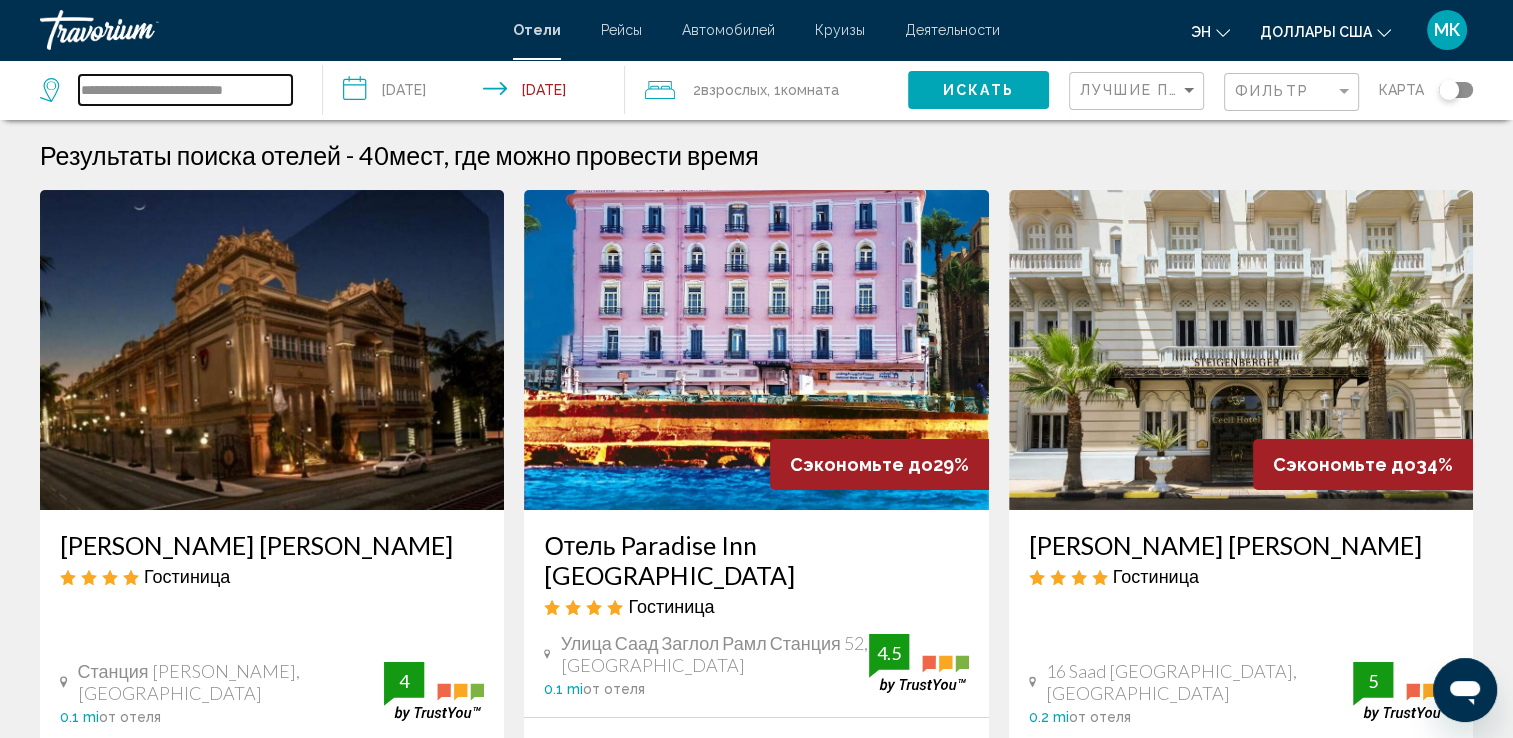 click on "**********" at bounding box center (185, 90) 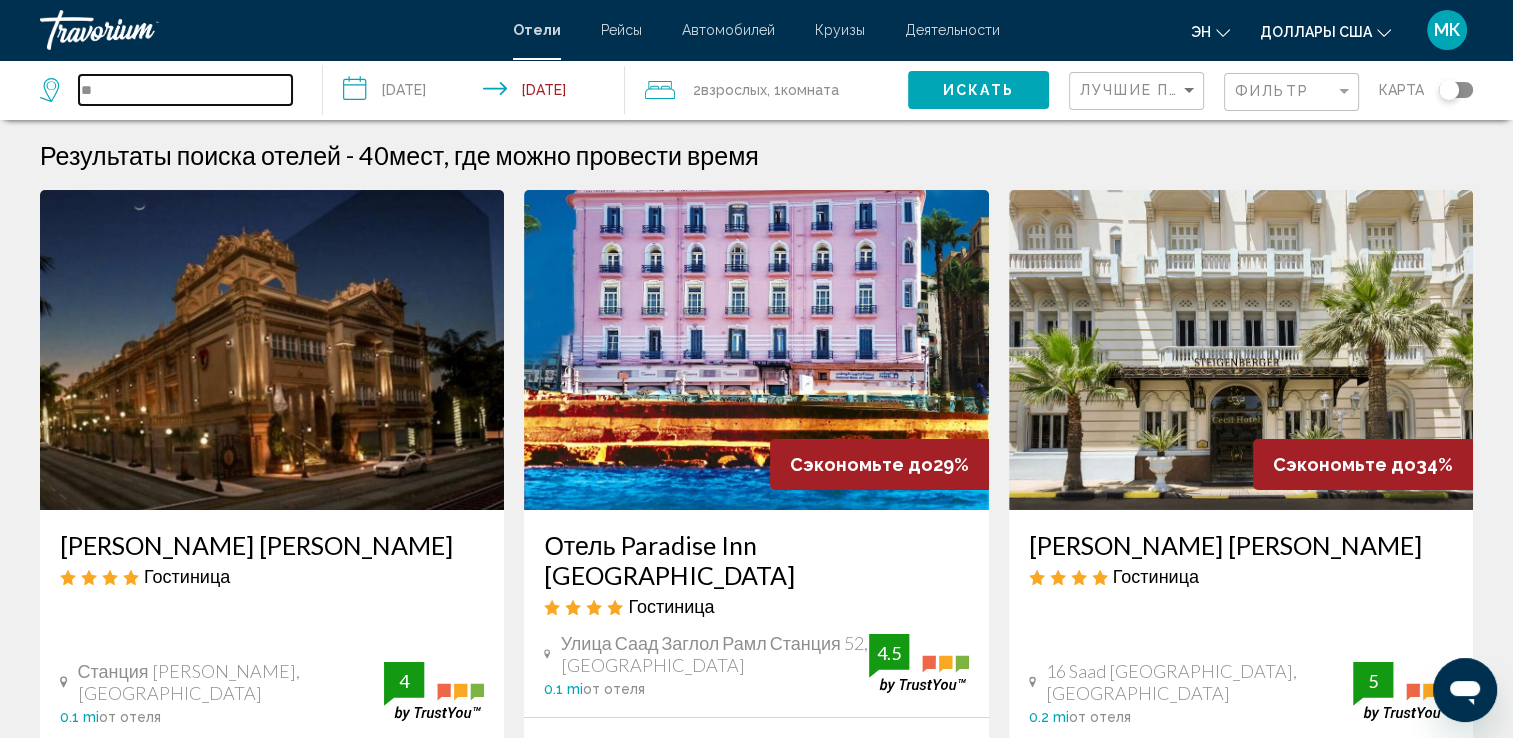 type on "*" 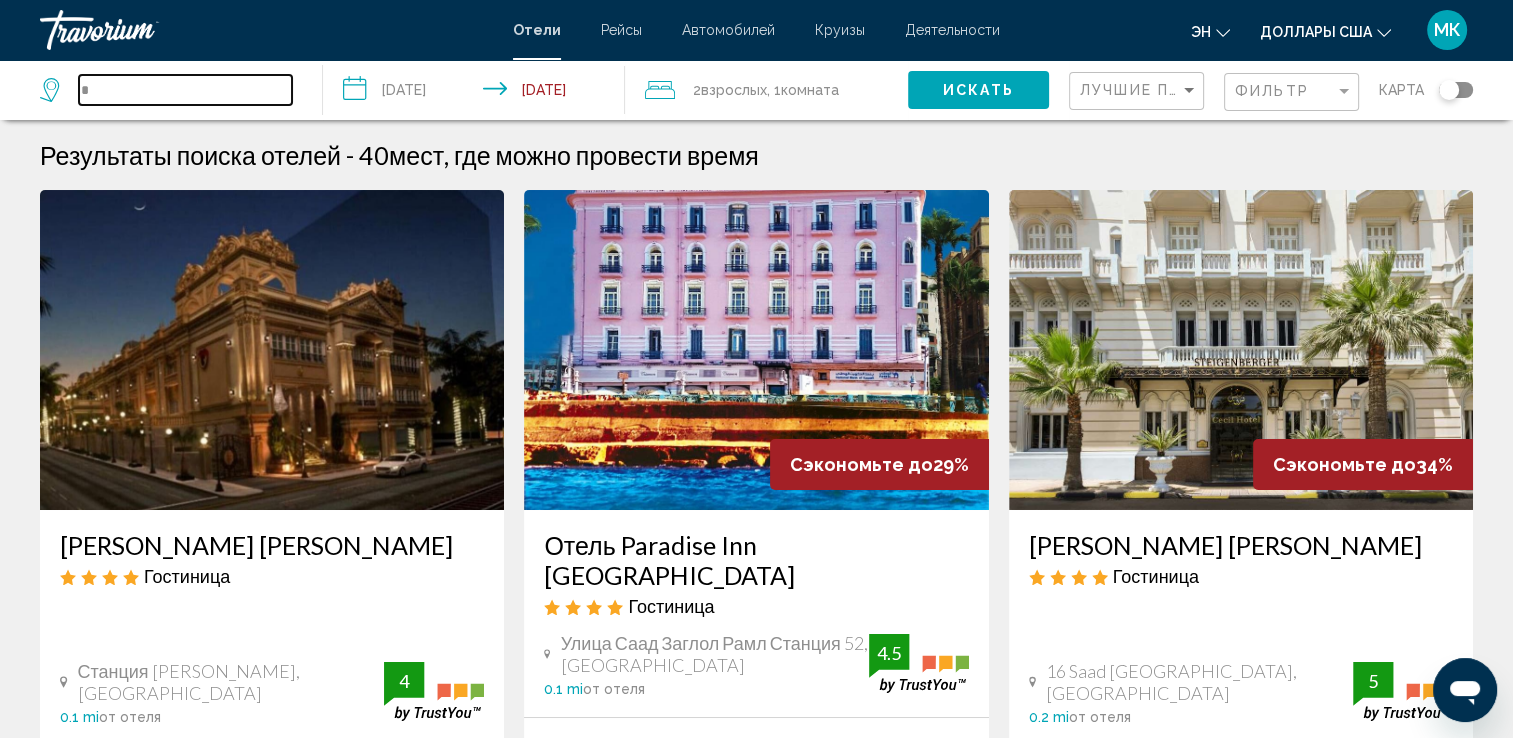 click on "*" at bounding box center (185, 90) 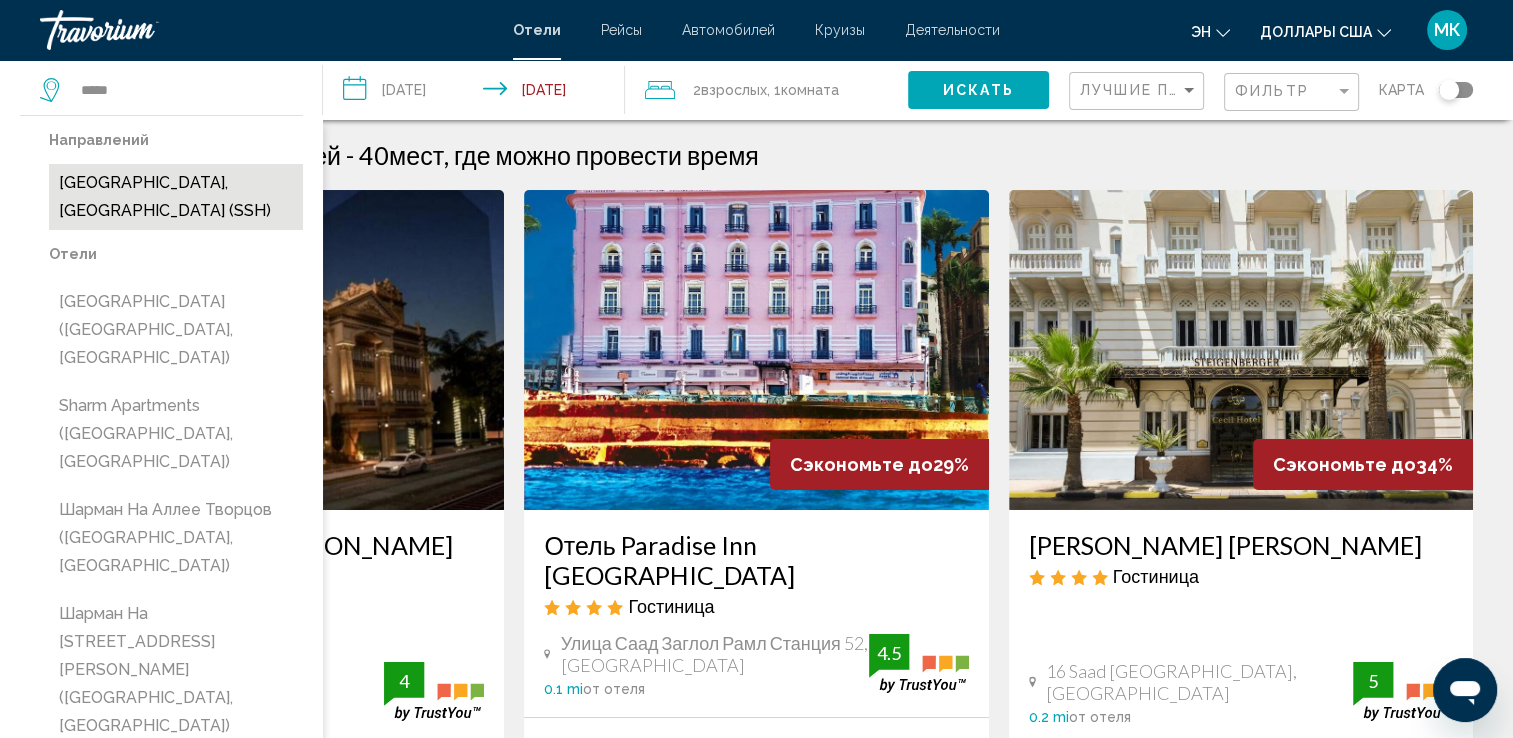 click on "[GEOGRAPHIC_DATA], [GEOGRAPHIC_DATA] (SSH)" at bounding box center [176, 197] 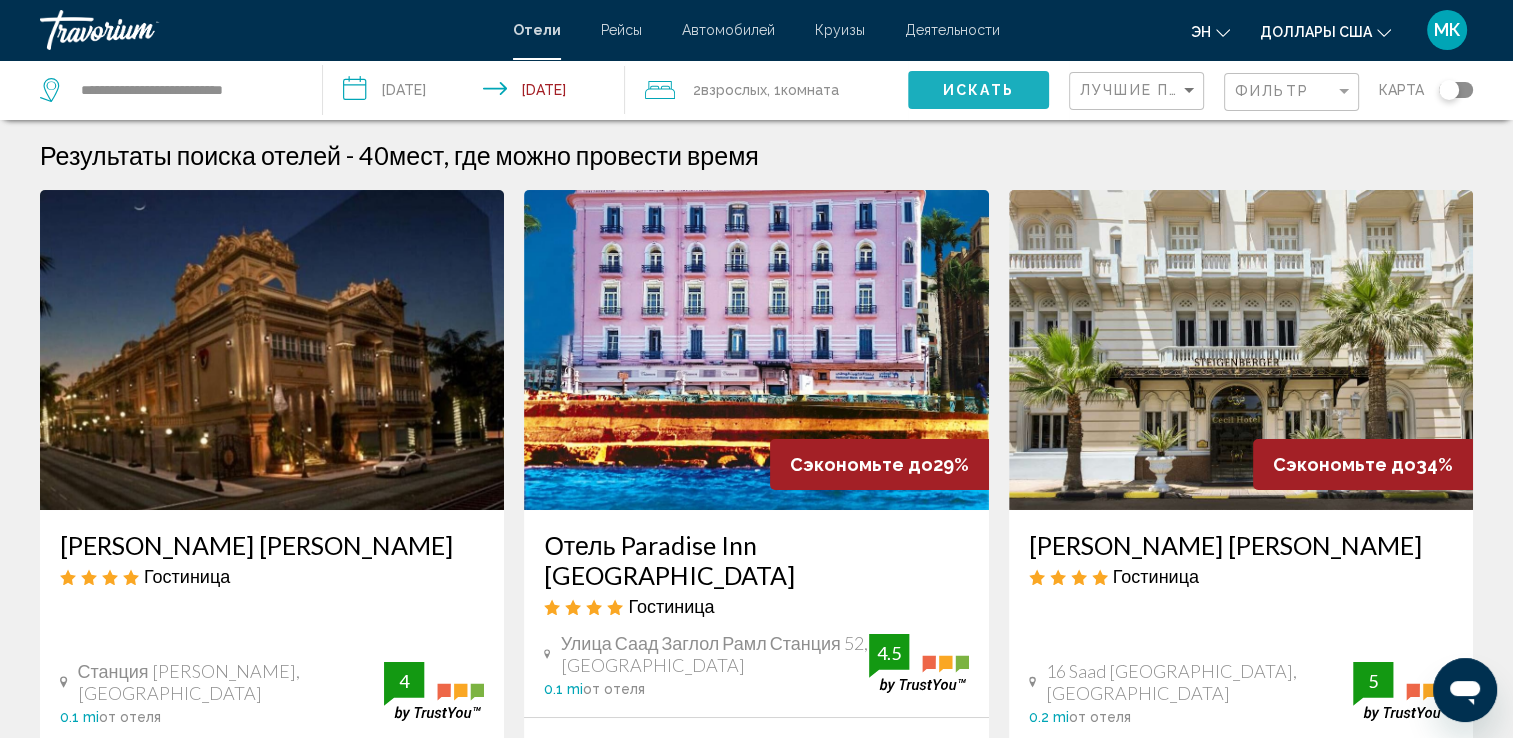 click on "Искать" 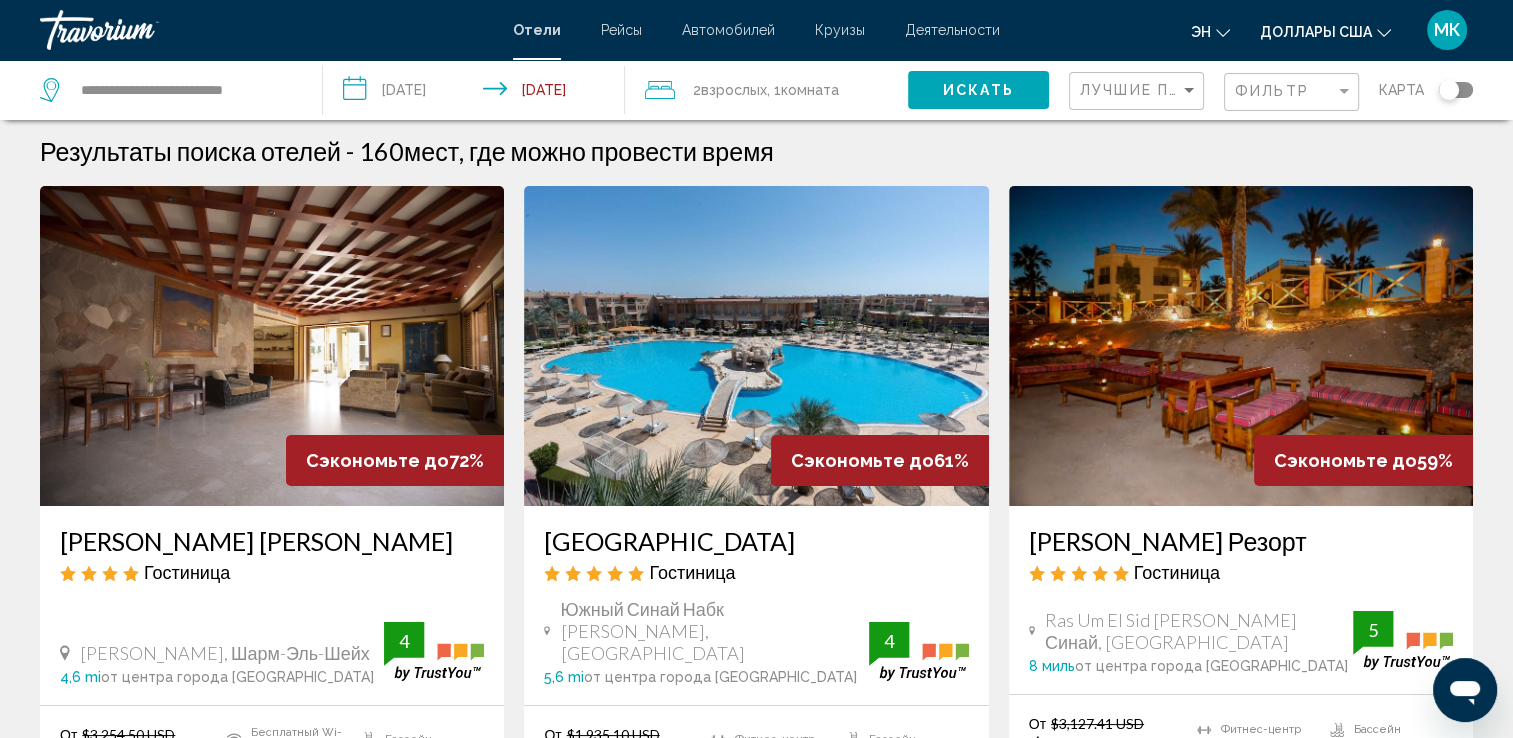 scroll, scrollTop: 0, scrollLeft: 0, axis: both 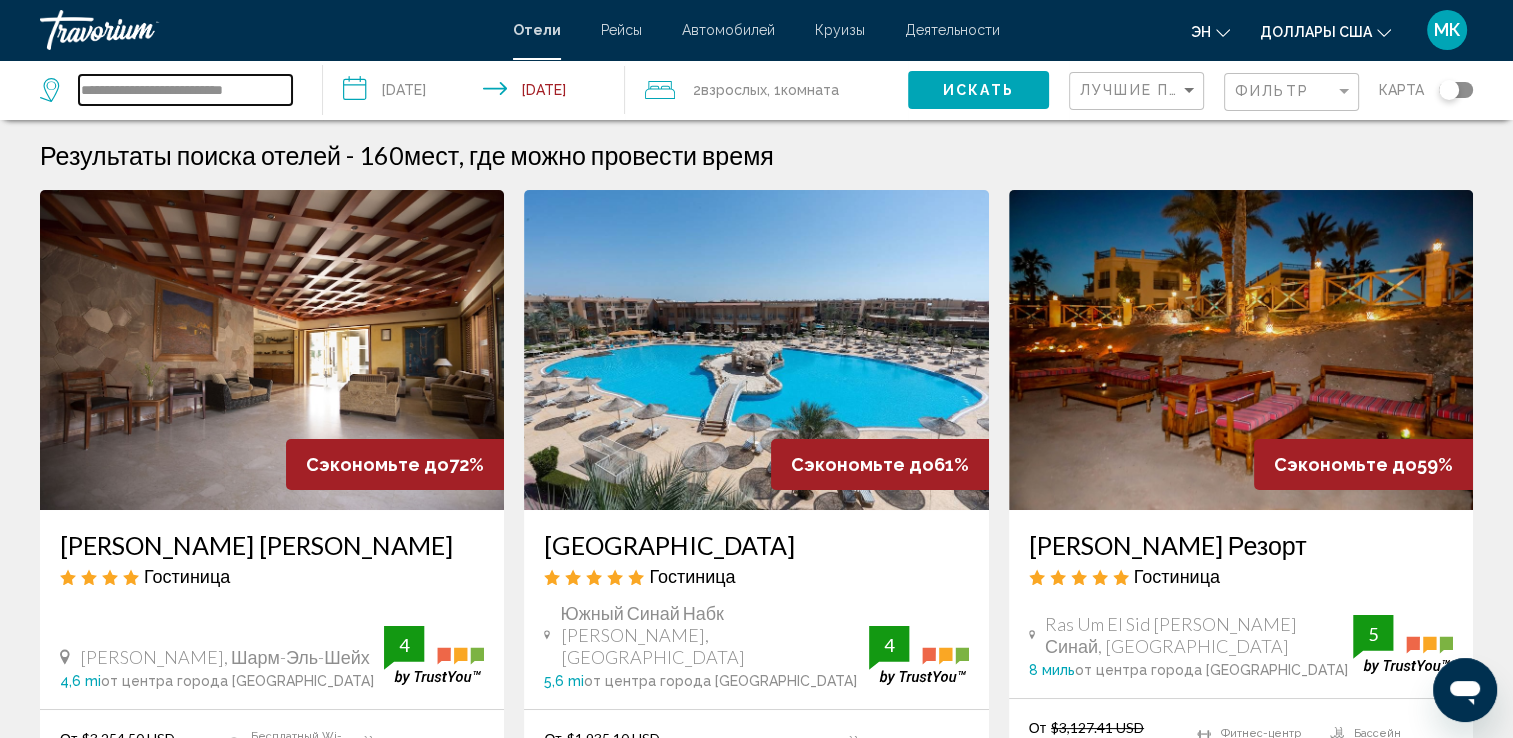 click on "**********" at bounding box center [185, 90] 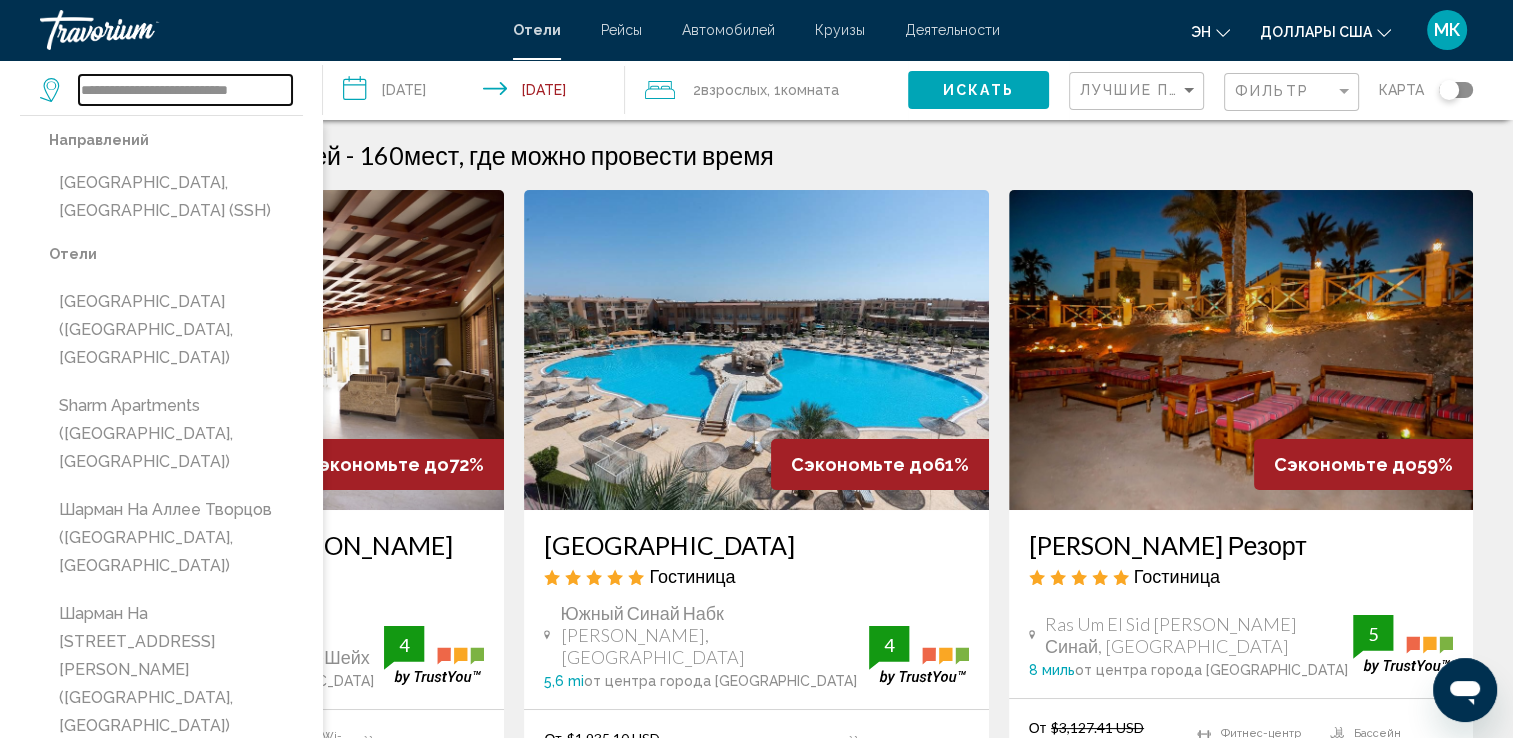 click on "**********" at bounding box center (185, 90) 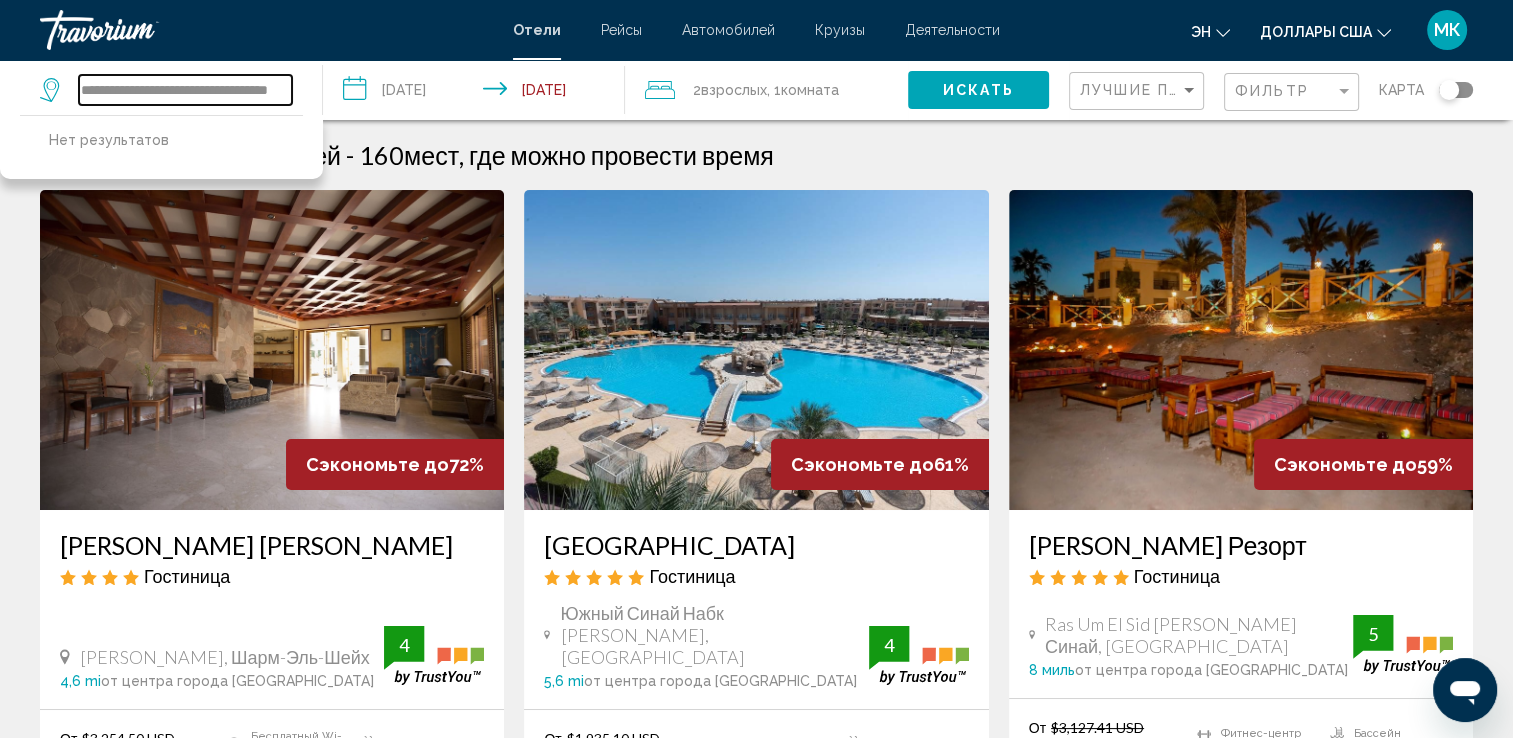type on "**********" 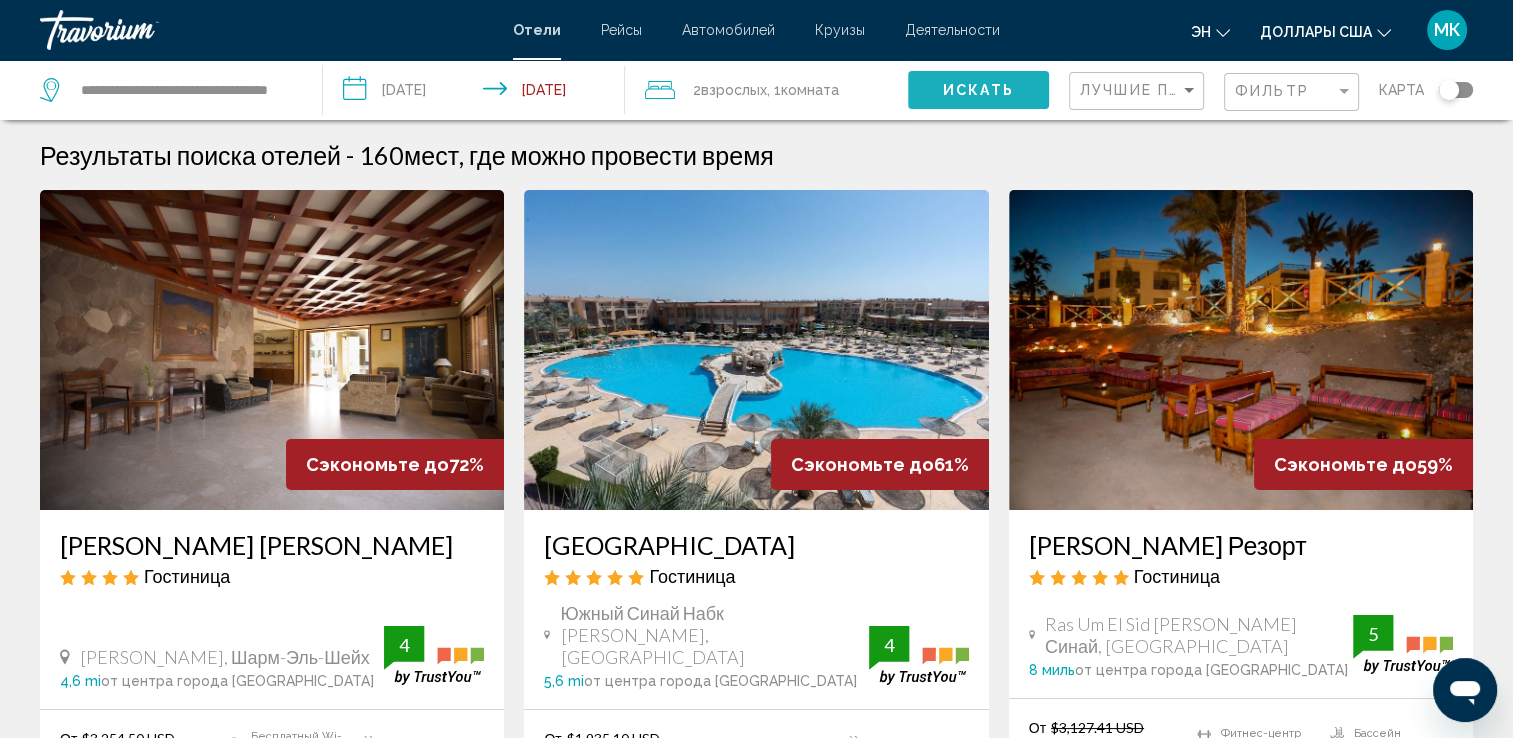 click on "Искать" 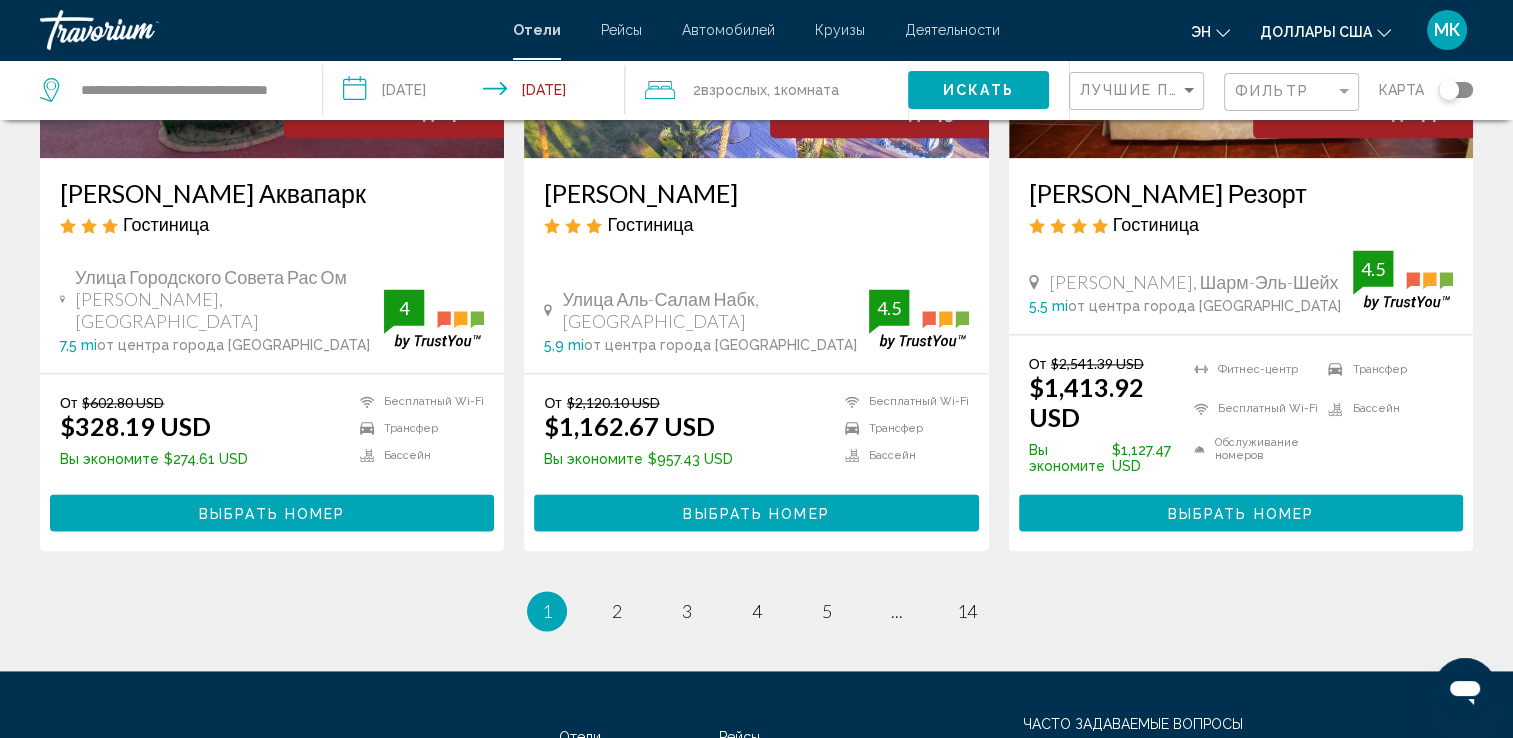 scroll, scrollTop: 2700, scrollLeft: 0, axis: vertical 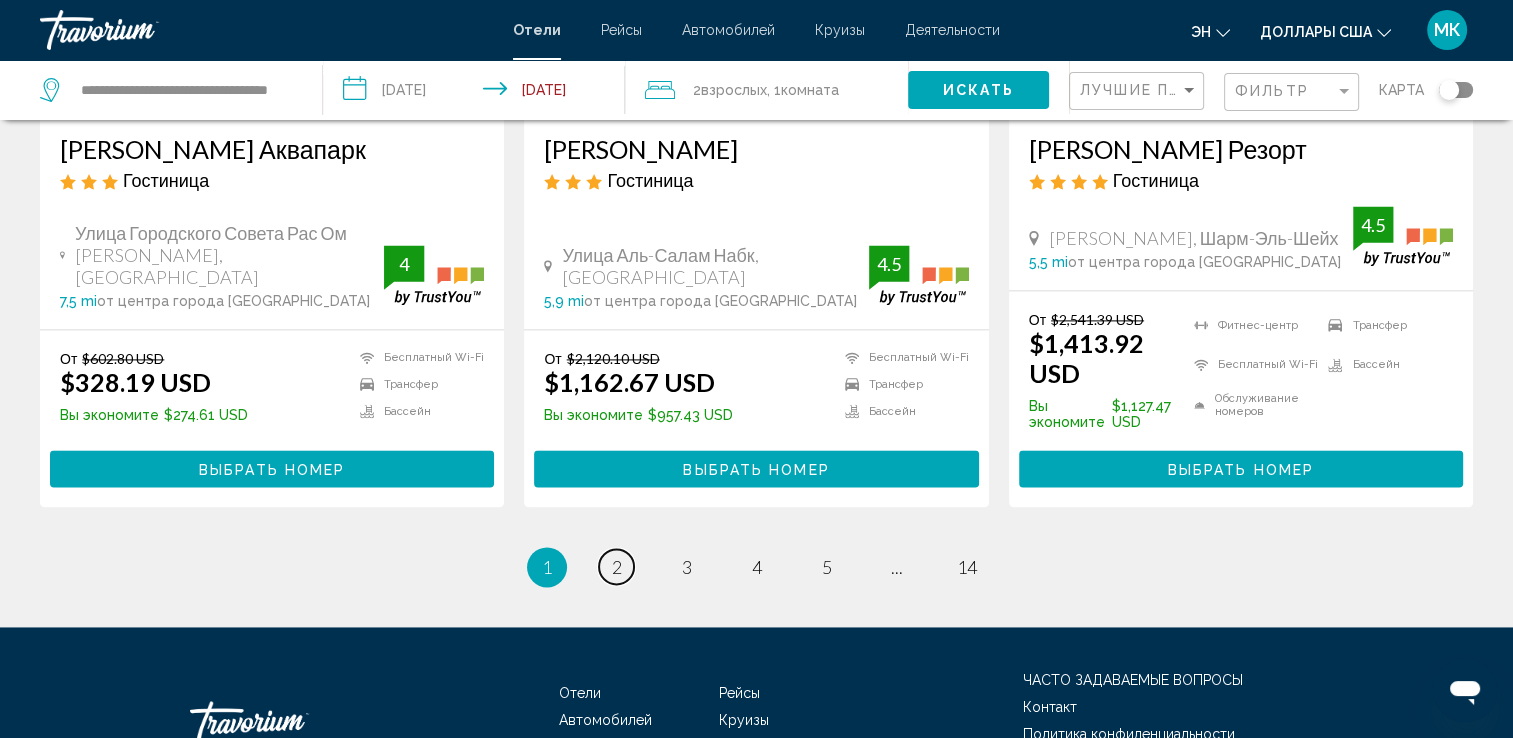click on "2" at bounding box center (617, 567) 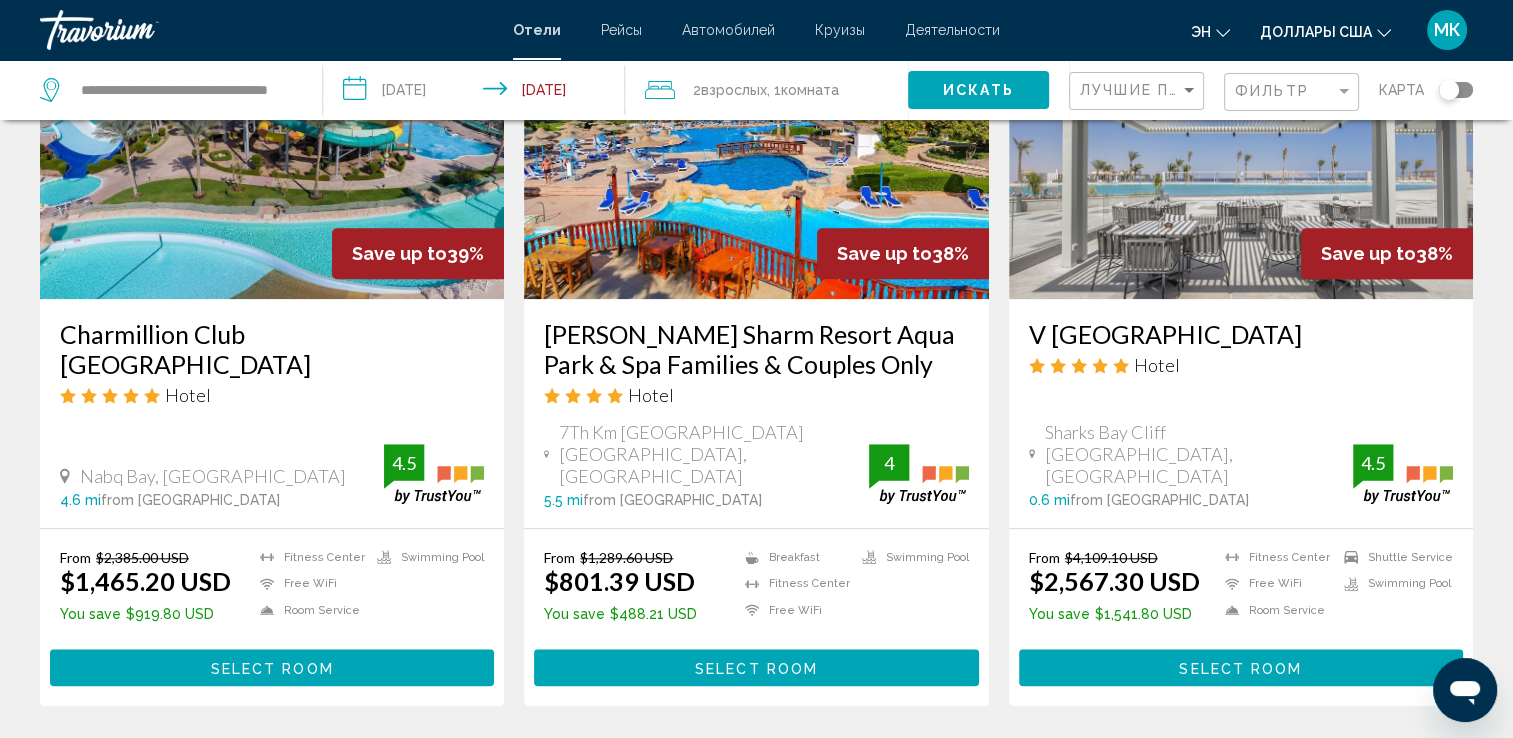 scroll, scrollTop: 1800, scrollLeft: 0, axis: vertical 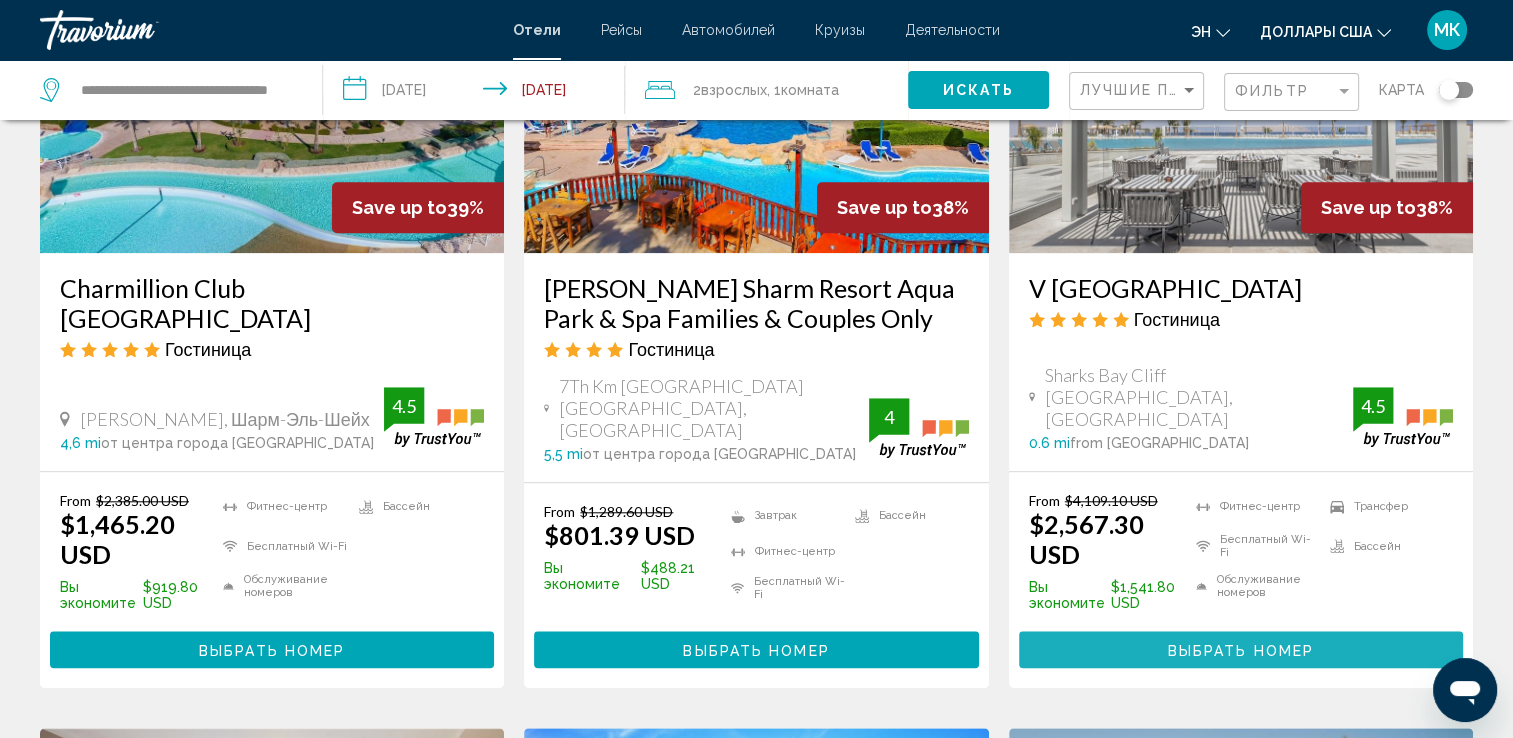 drag, startPoint x: 1308, startPoint y: 530, endPoint x: 1303, endPoint y: 541, distance: 12.083046 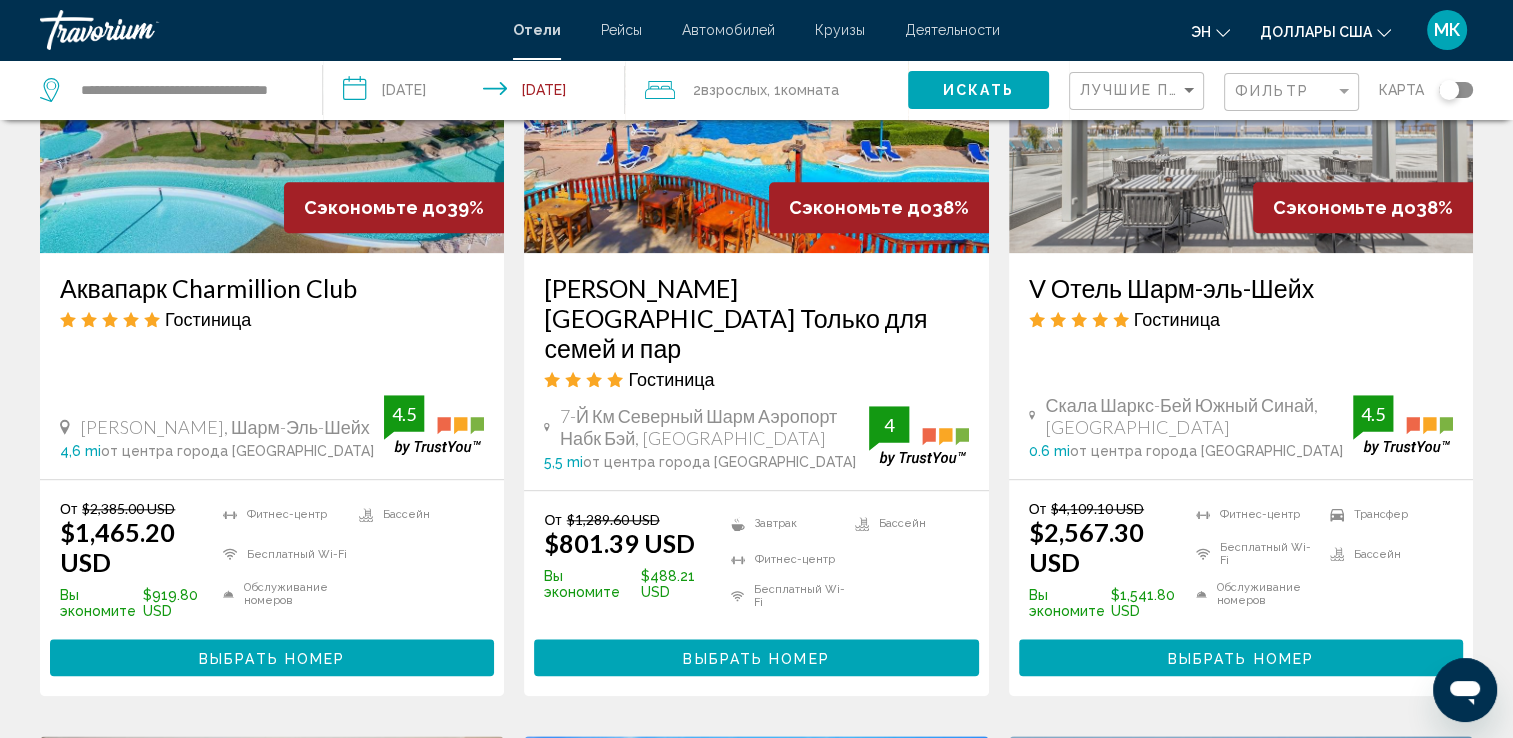 click on "Выбрать номер" at bounding box center (1241, 658) 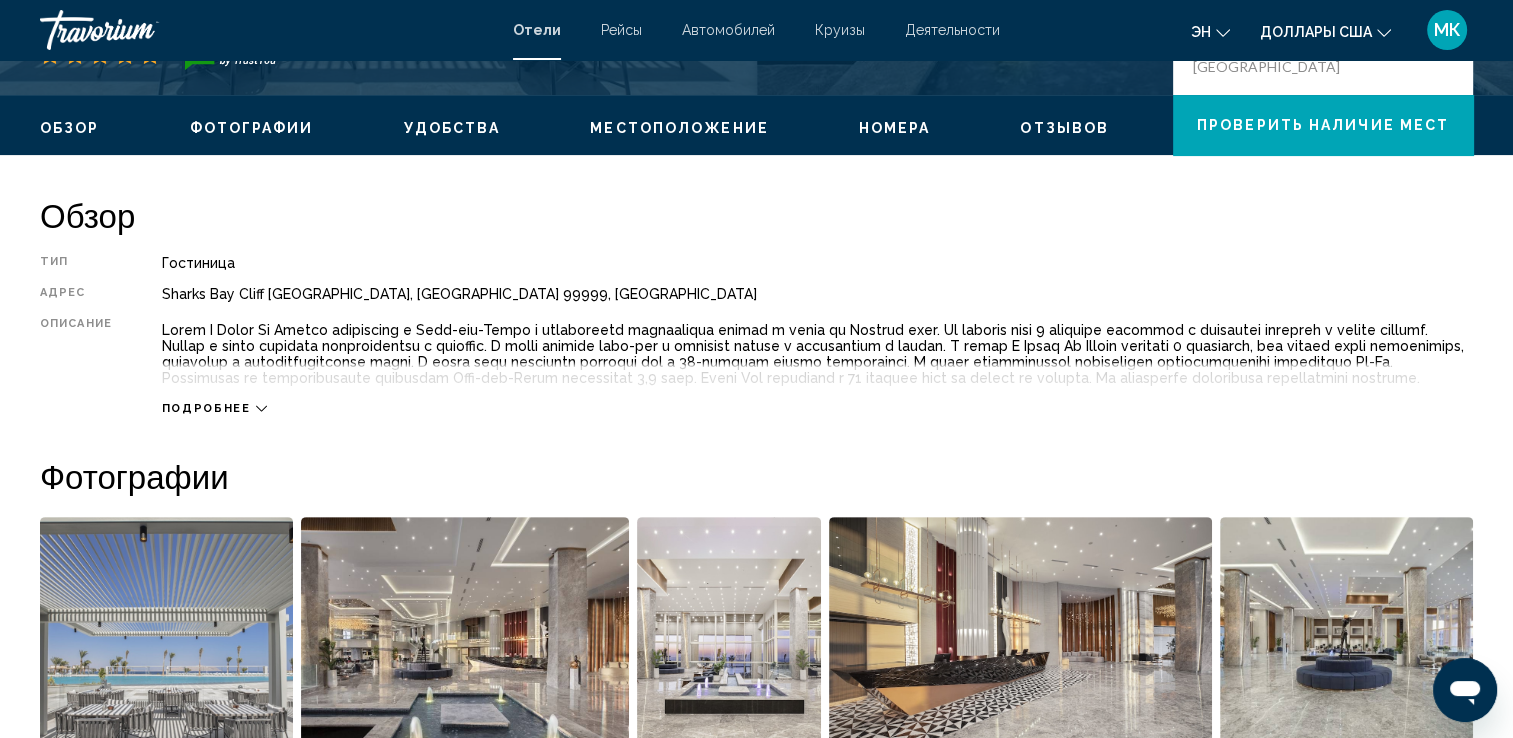 scroll, scrollTop: 600, scrollLeft: 0, axis: vertical 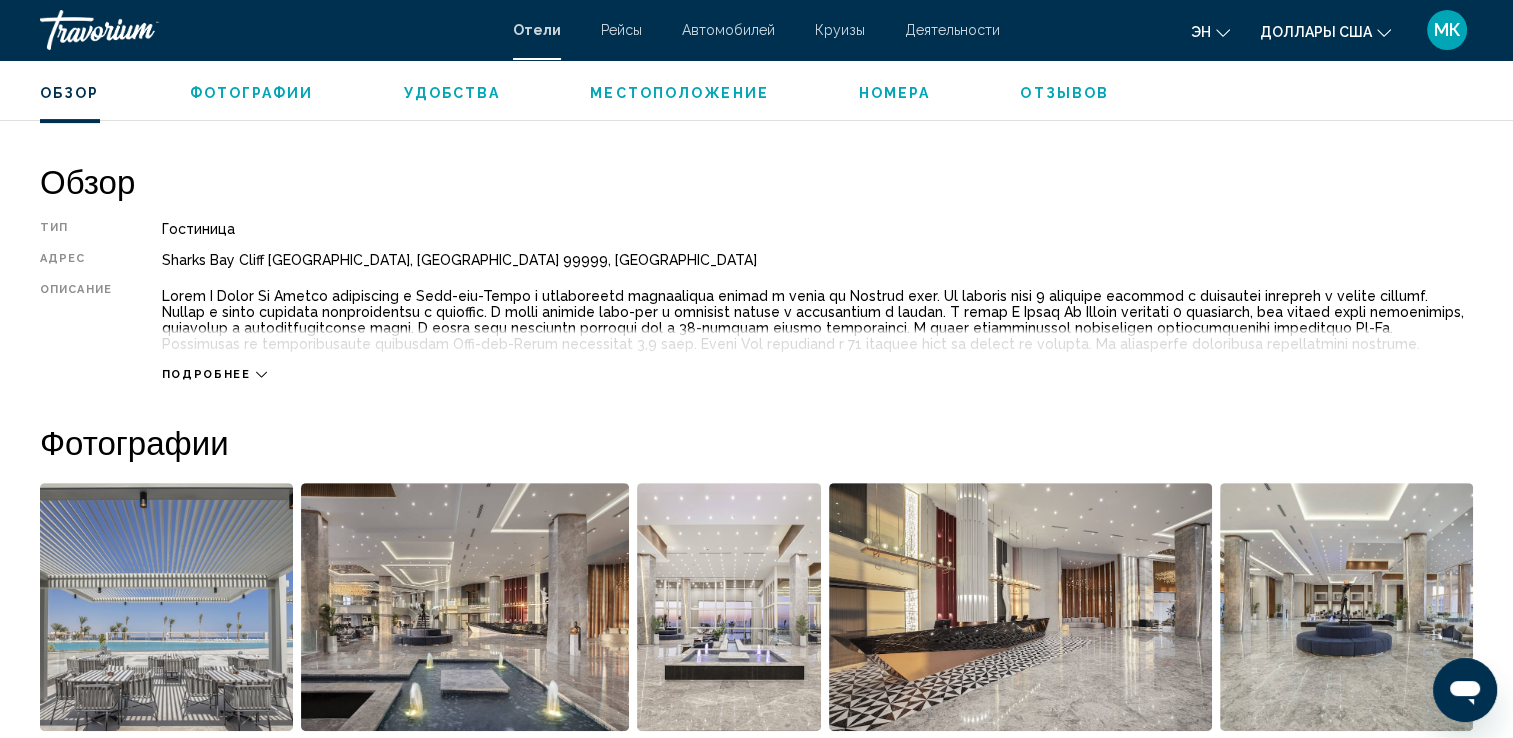 click on "Подробнее" at bounding box center [206, 374] 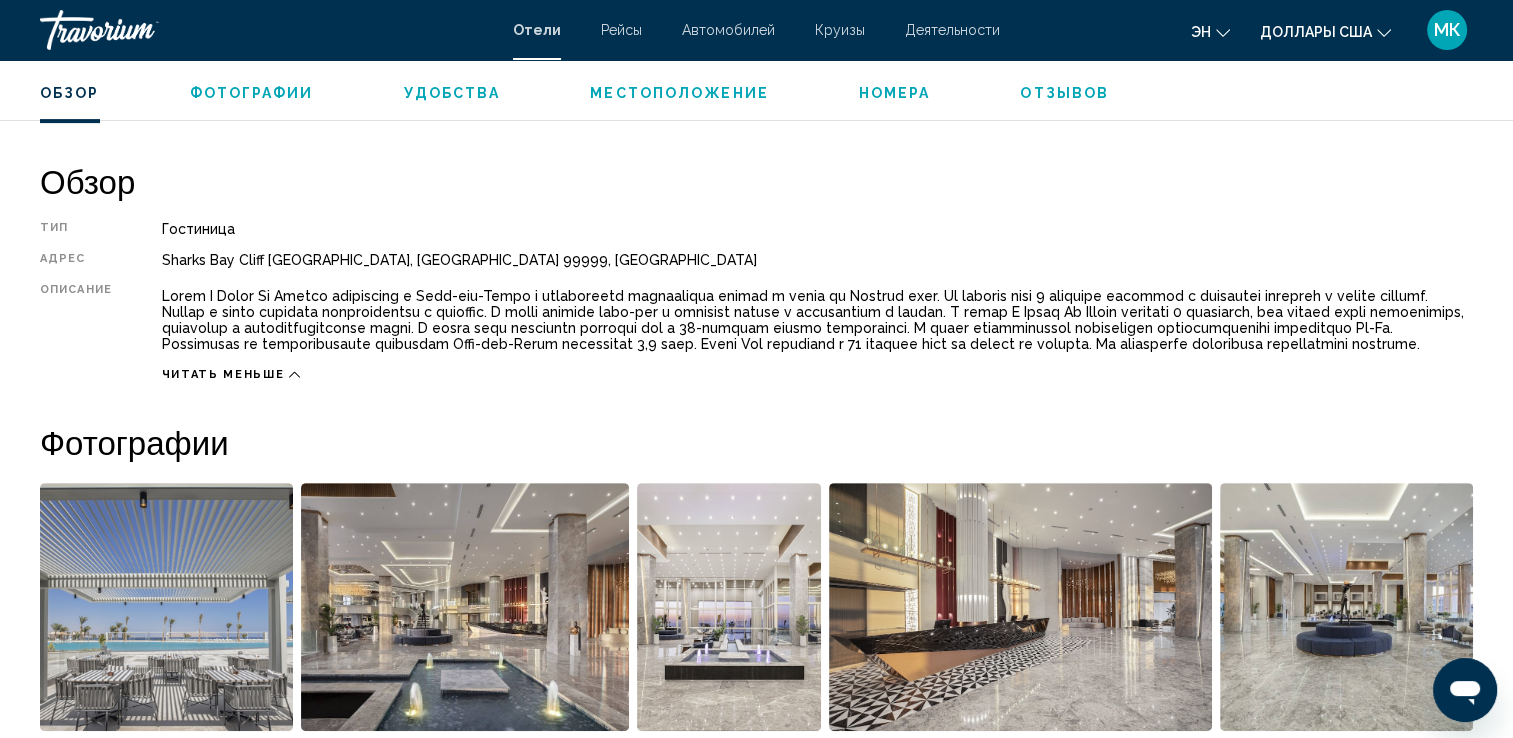 click on "Читать меньше" at bounding box center (223, 374) 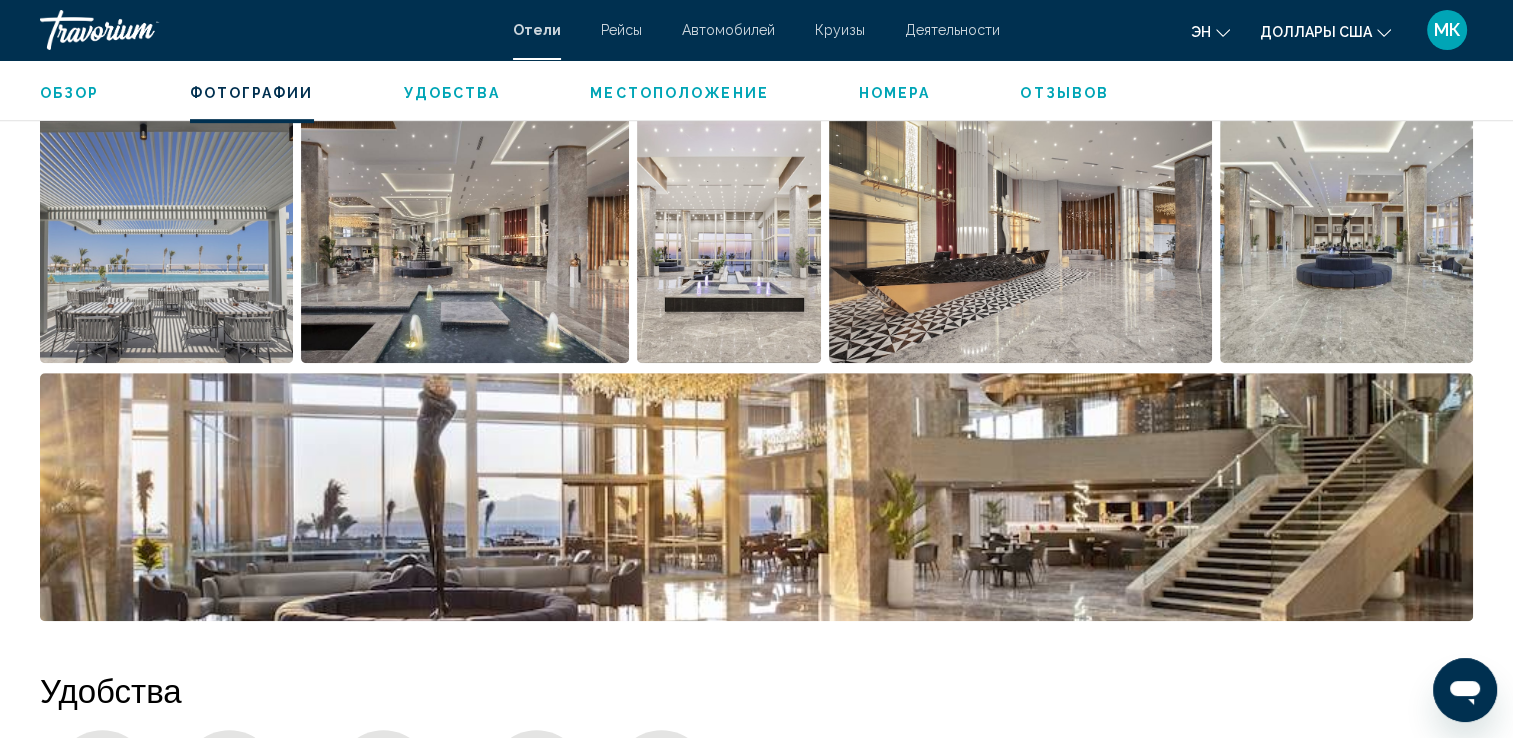 scroll, scrollTop: 972, scrollLeft: 0, axis: vertical 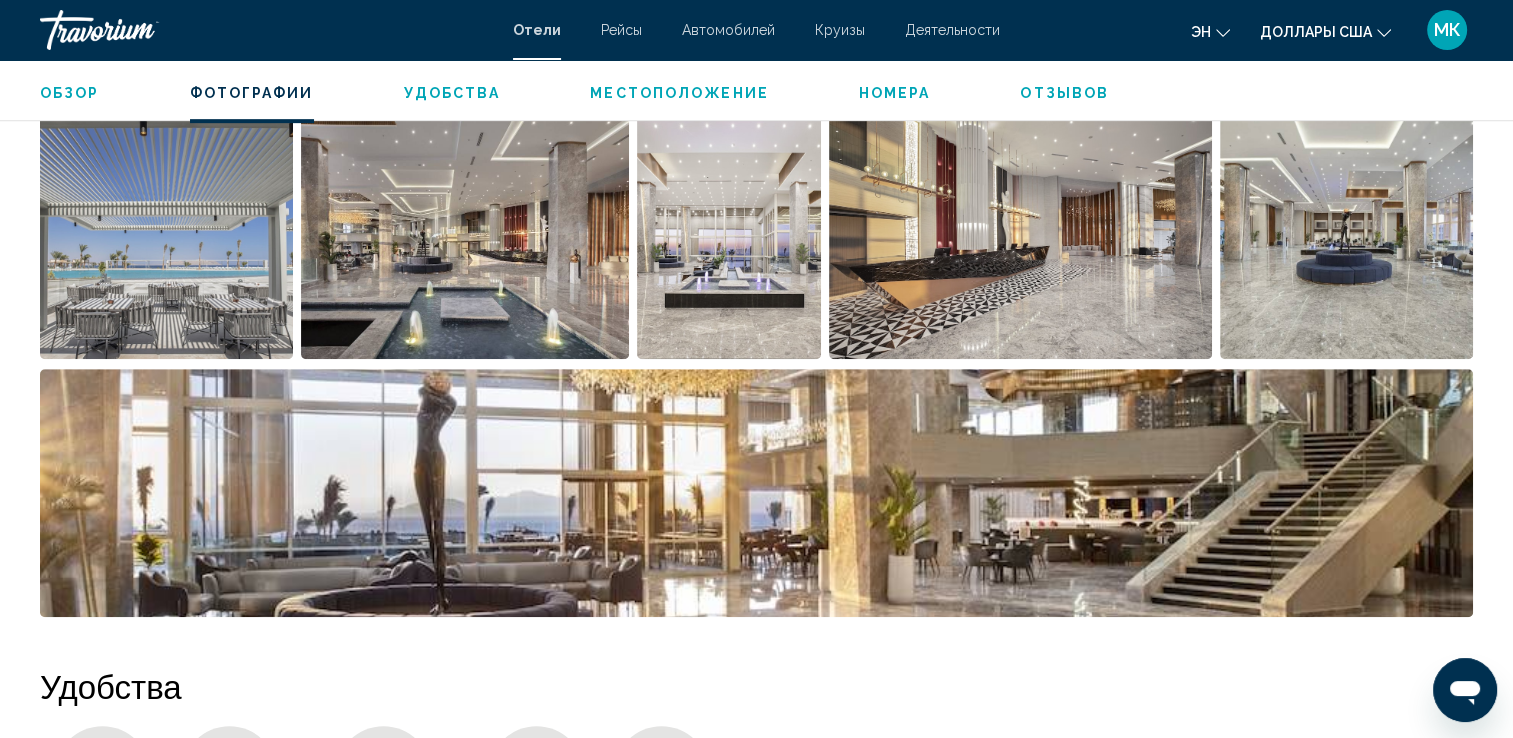 click at bounding box center (166, 235) 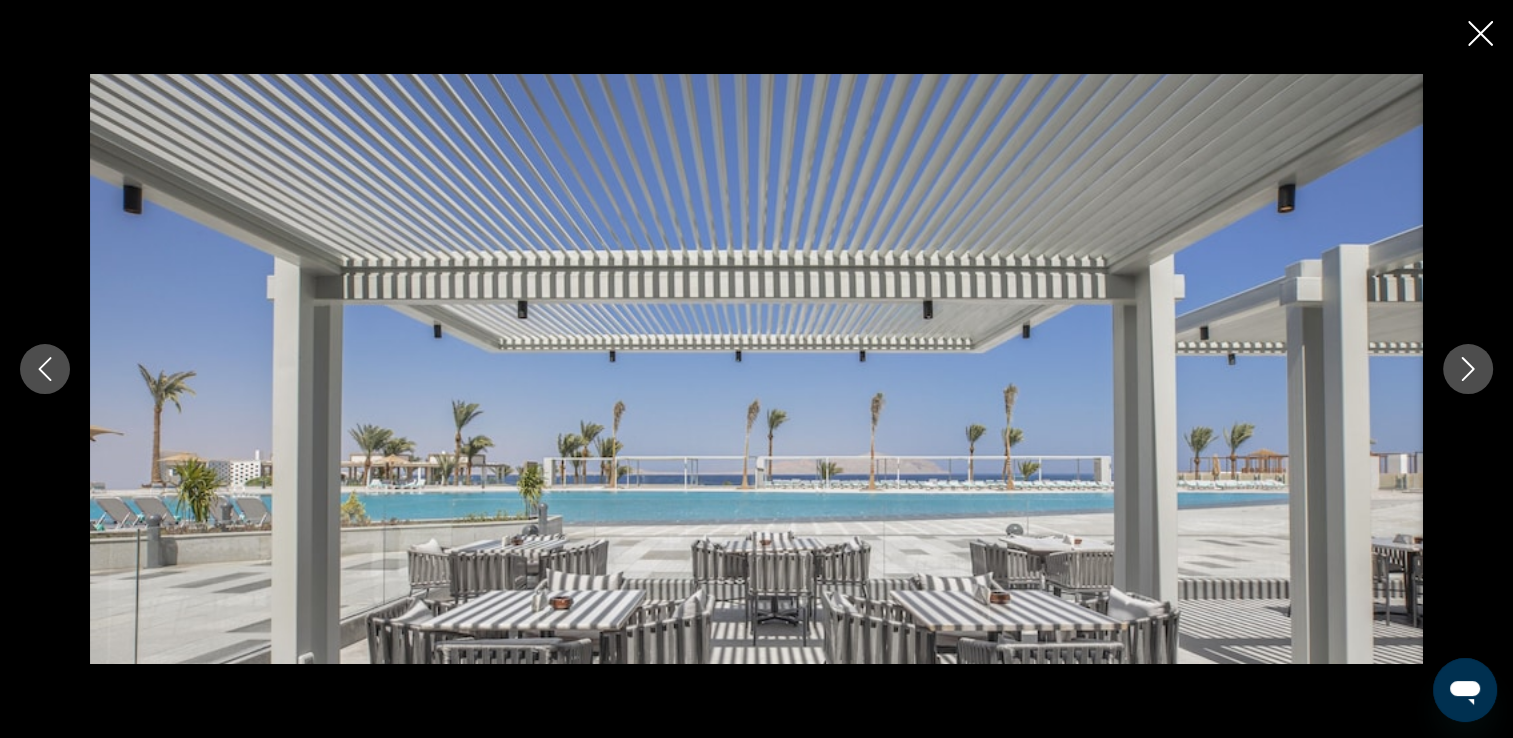 click 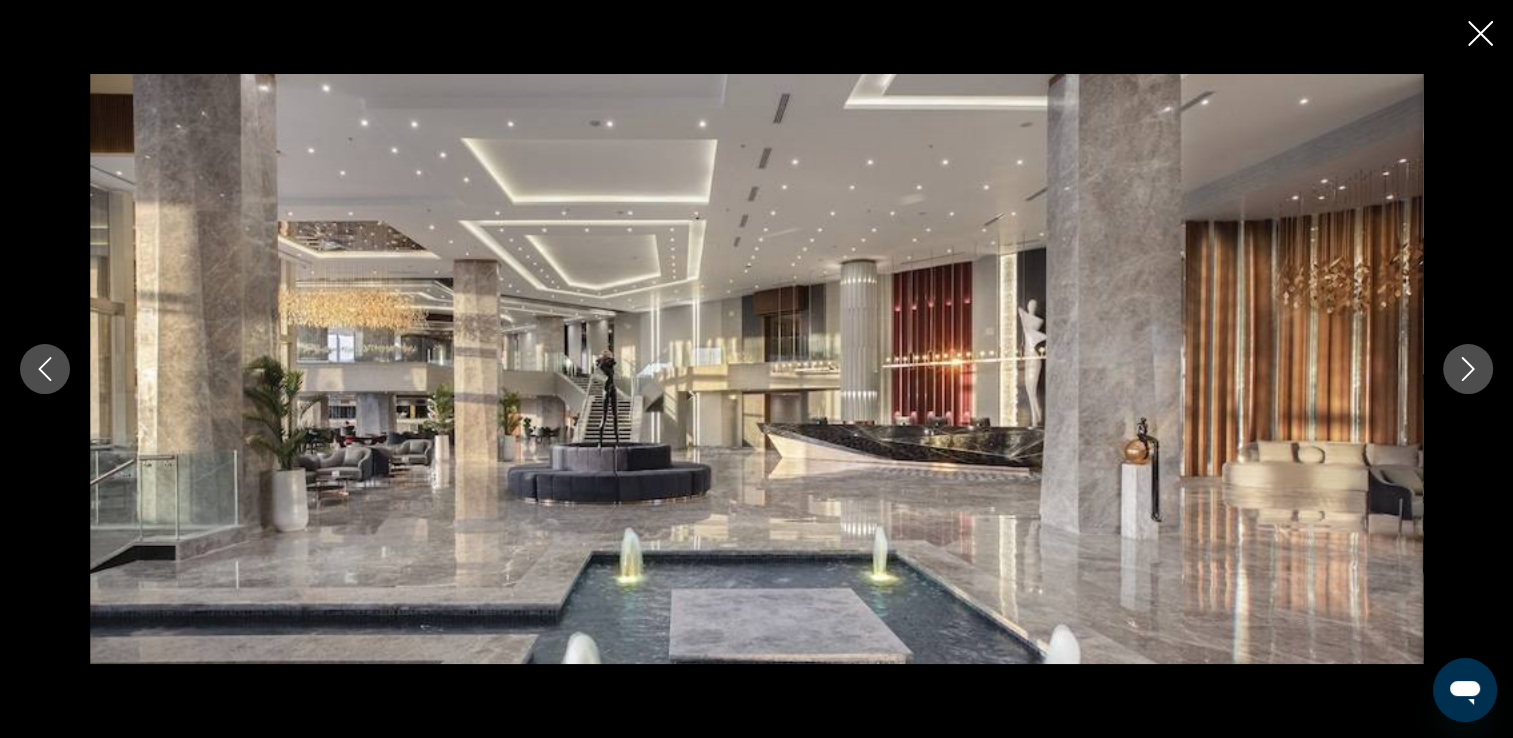click 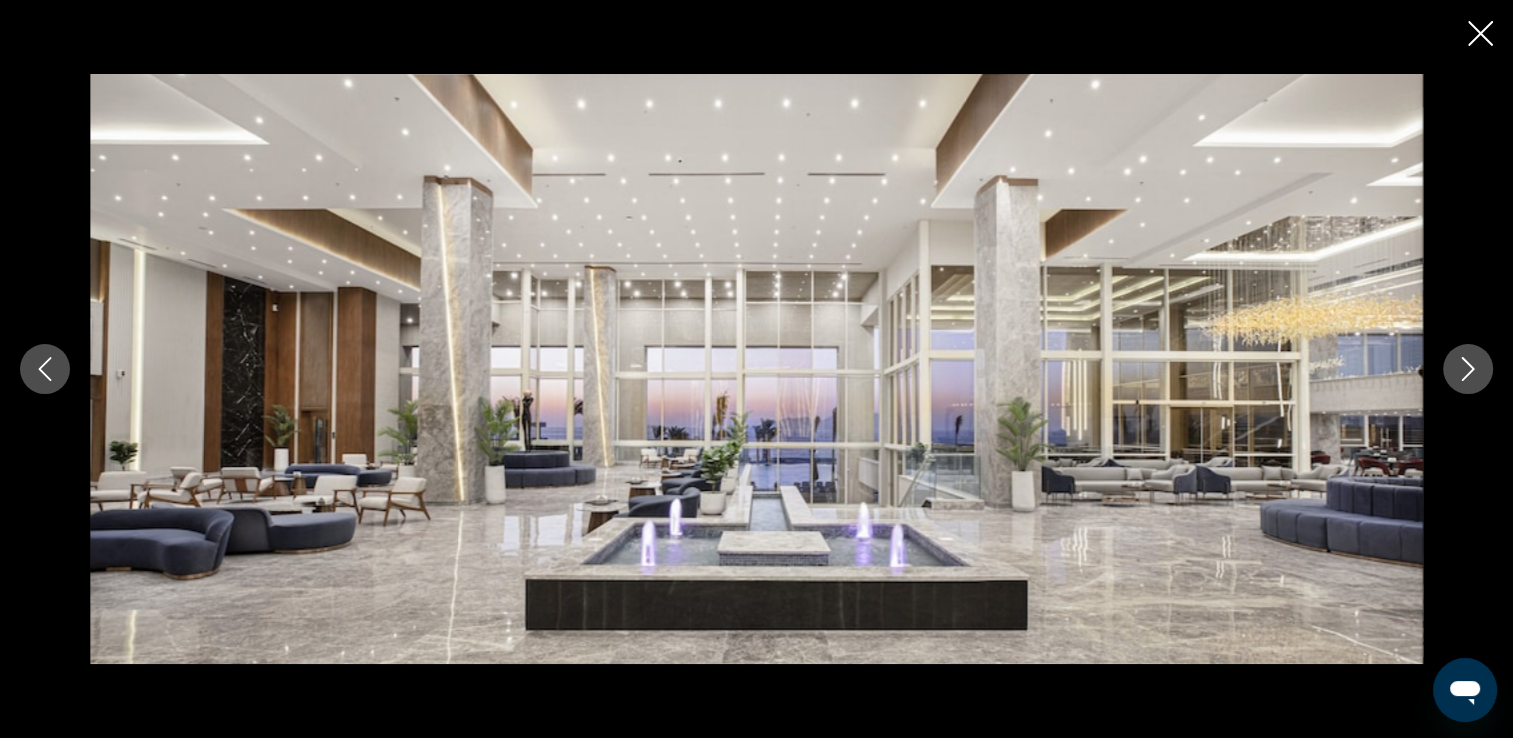 click 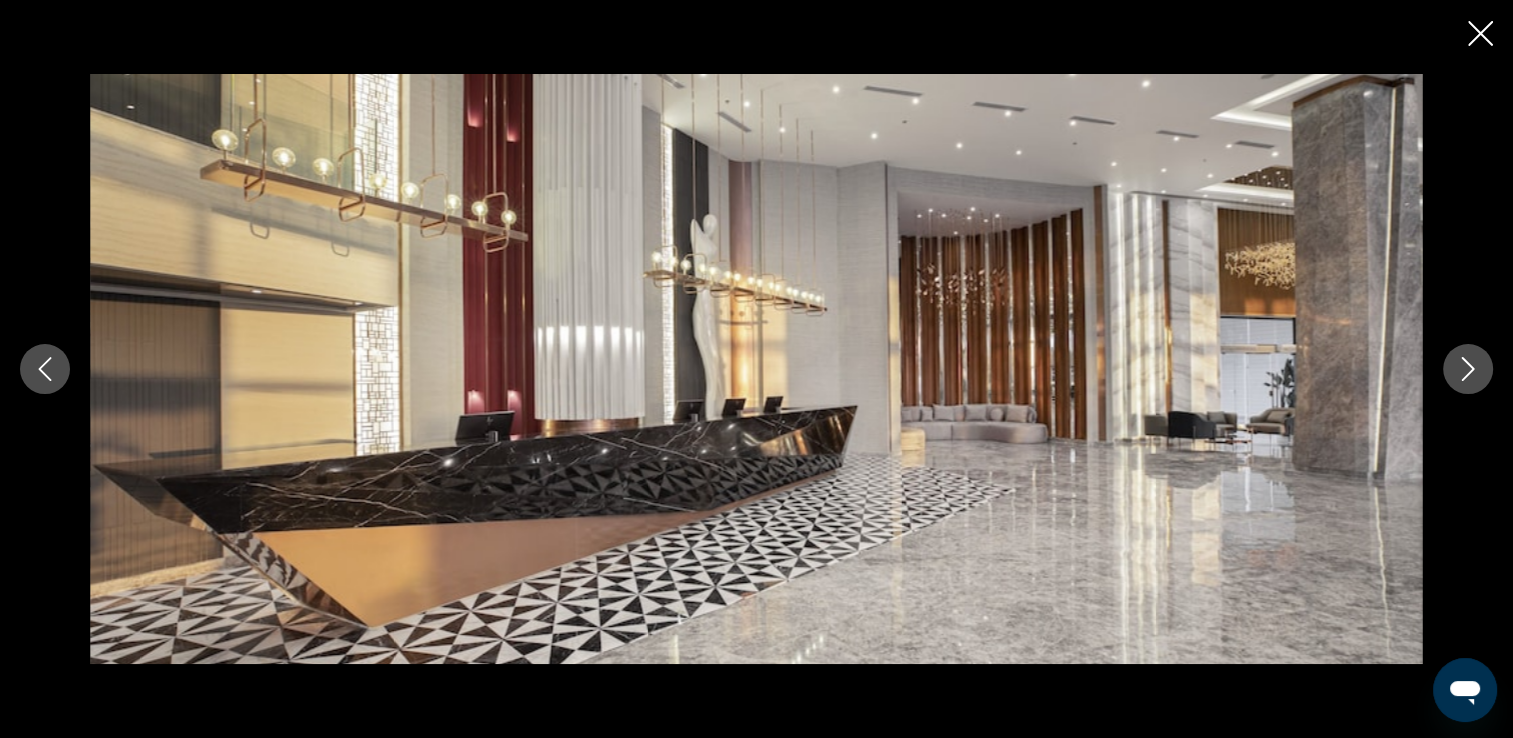 click 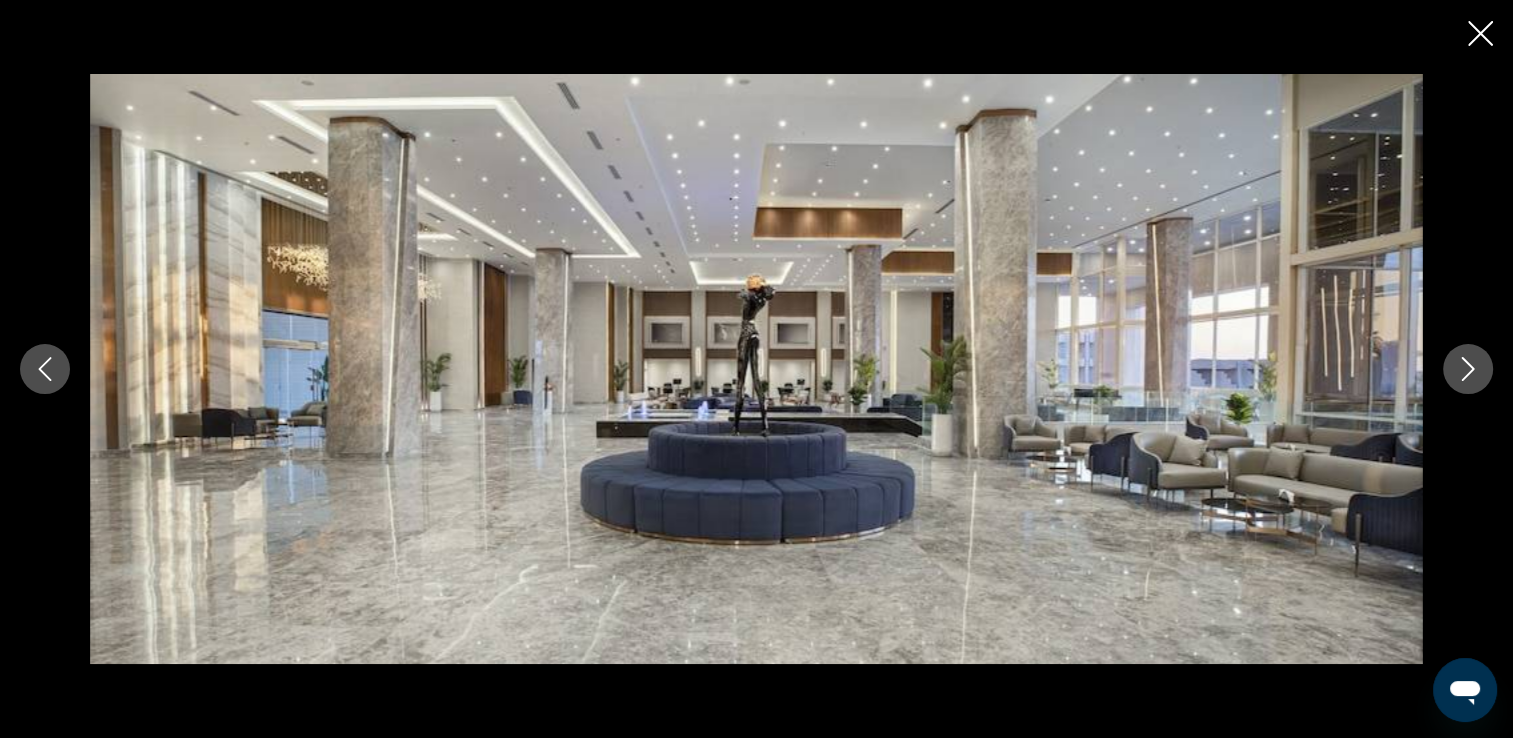 click 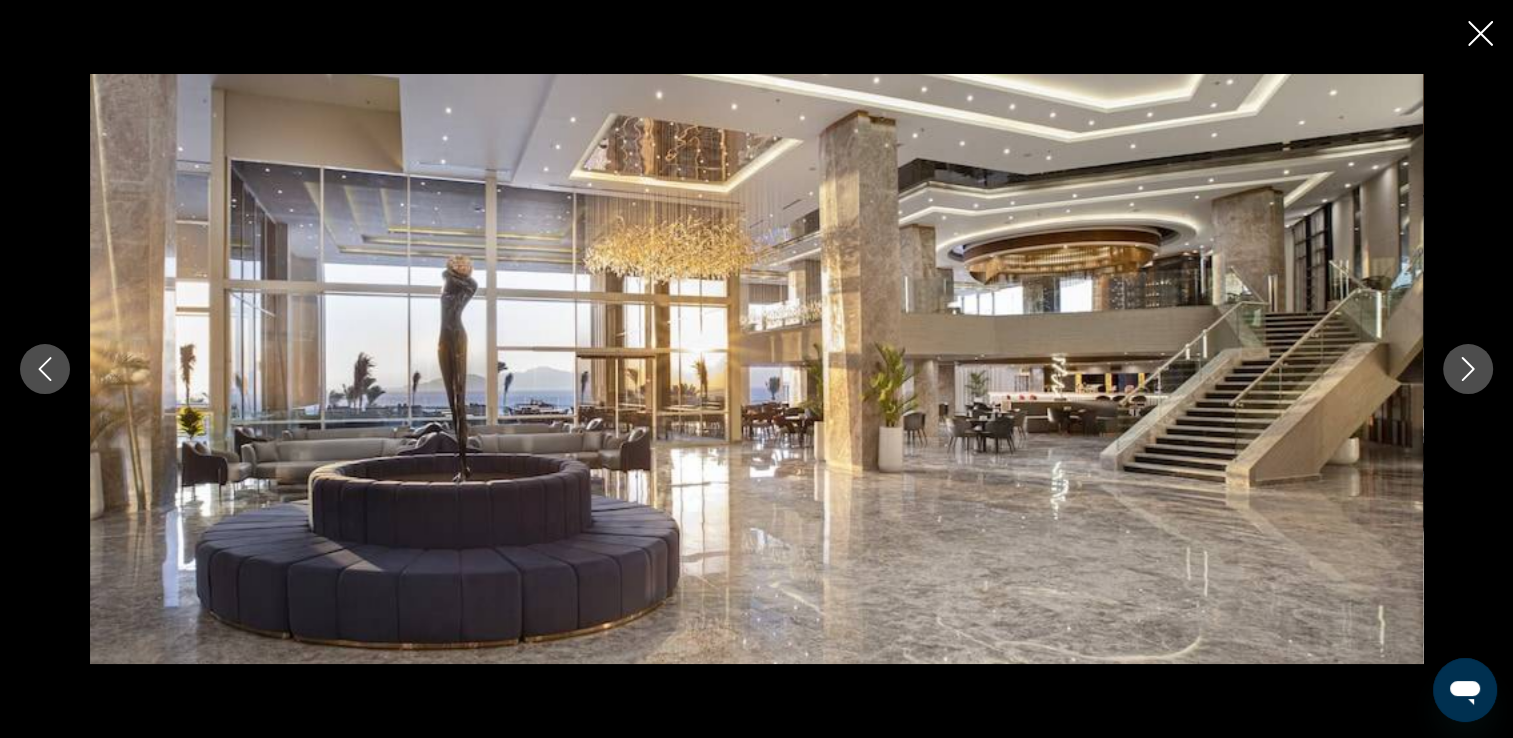click 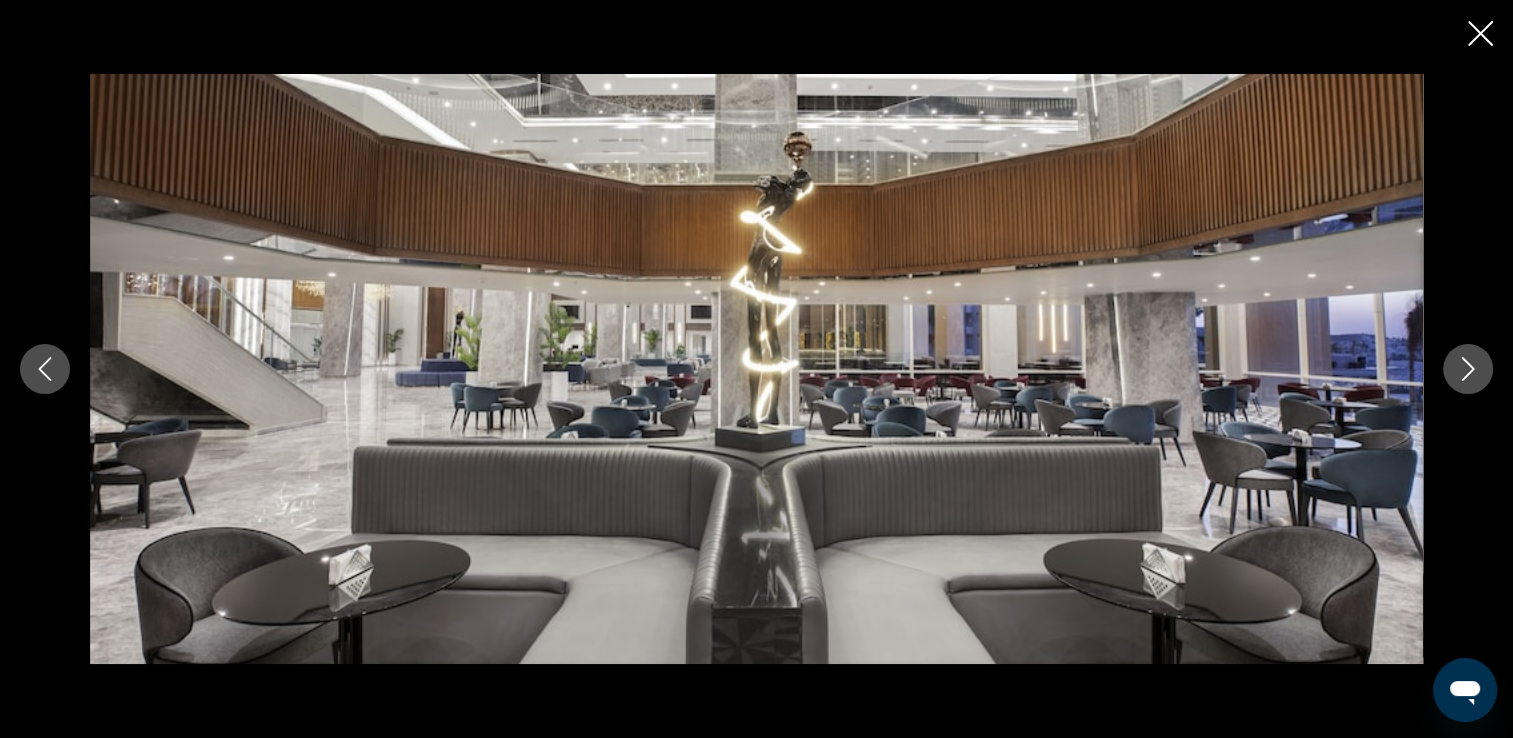 click 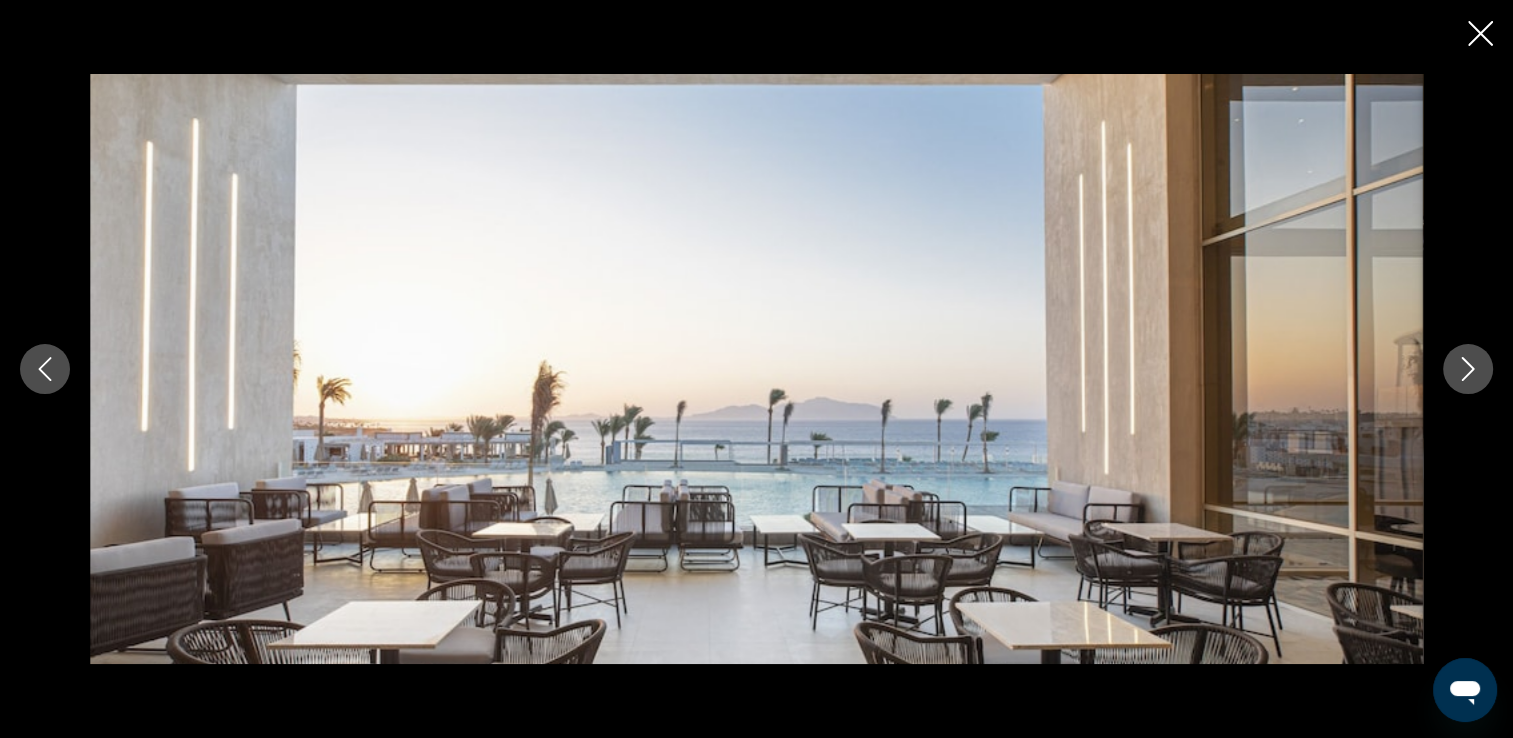 click 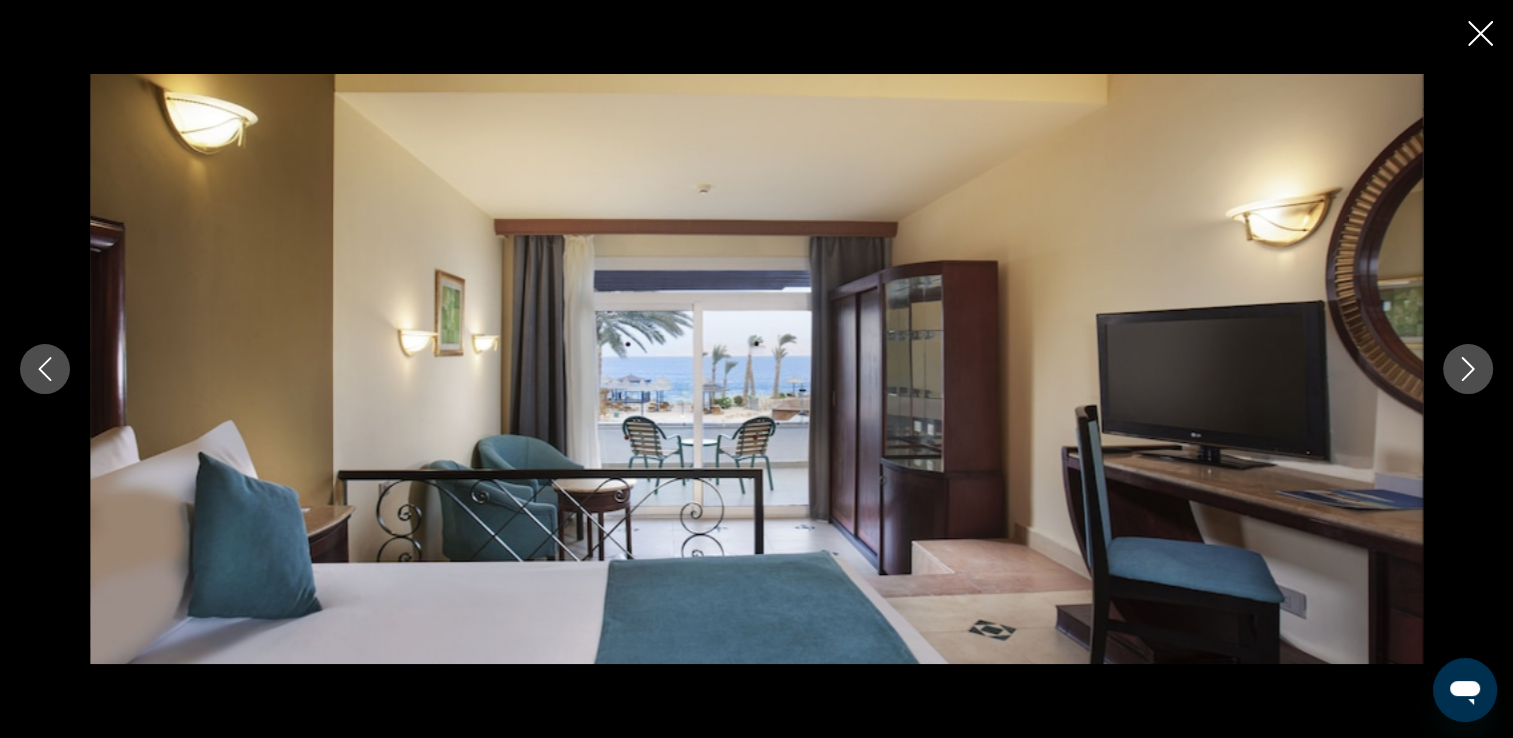 click 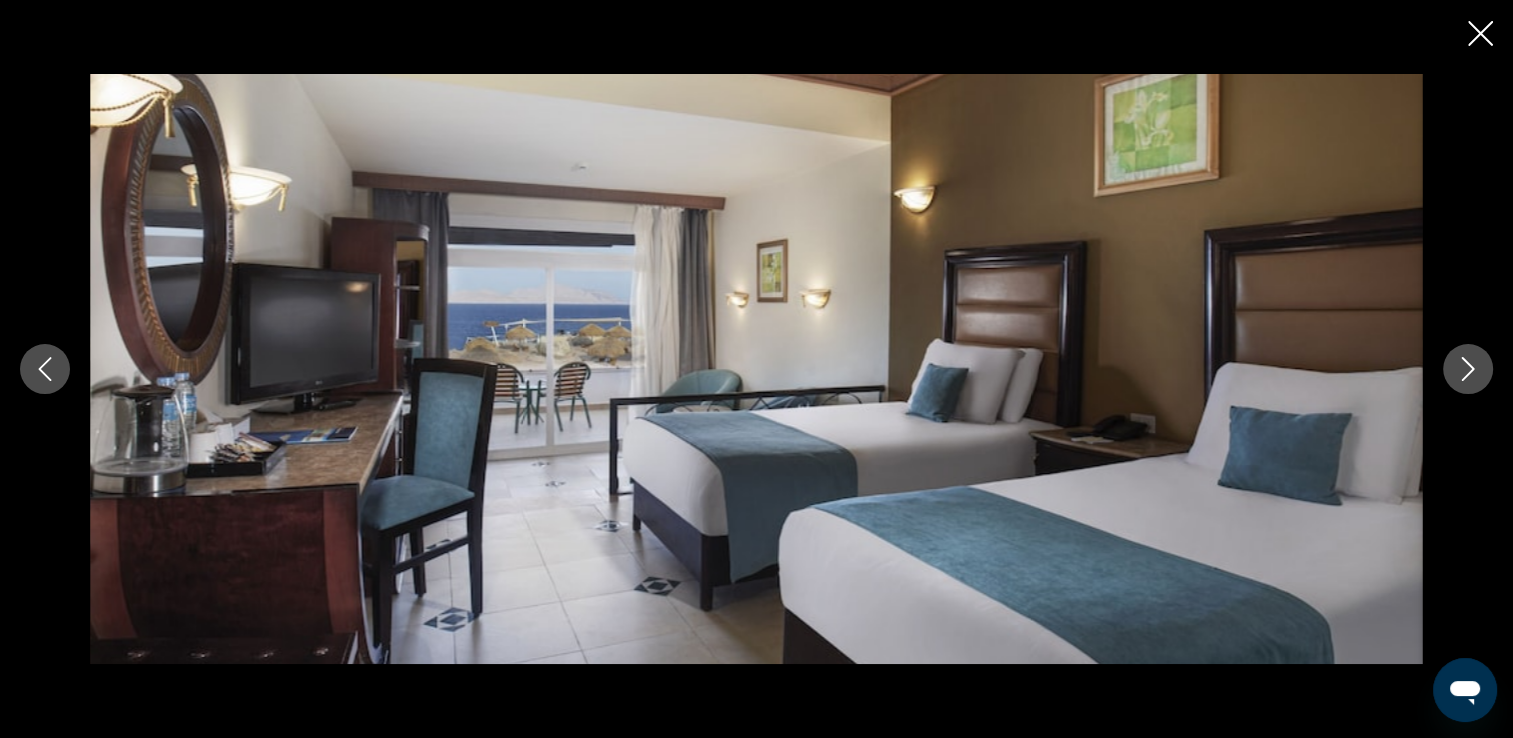 click 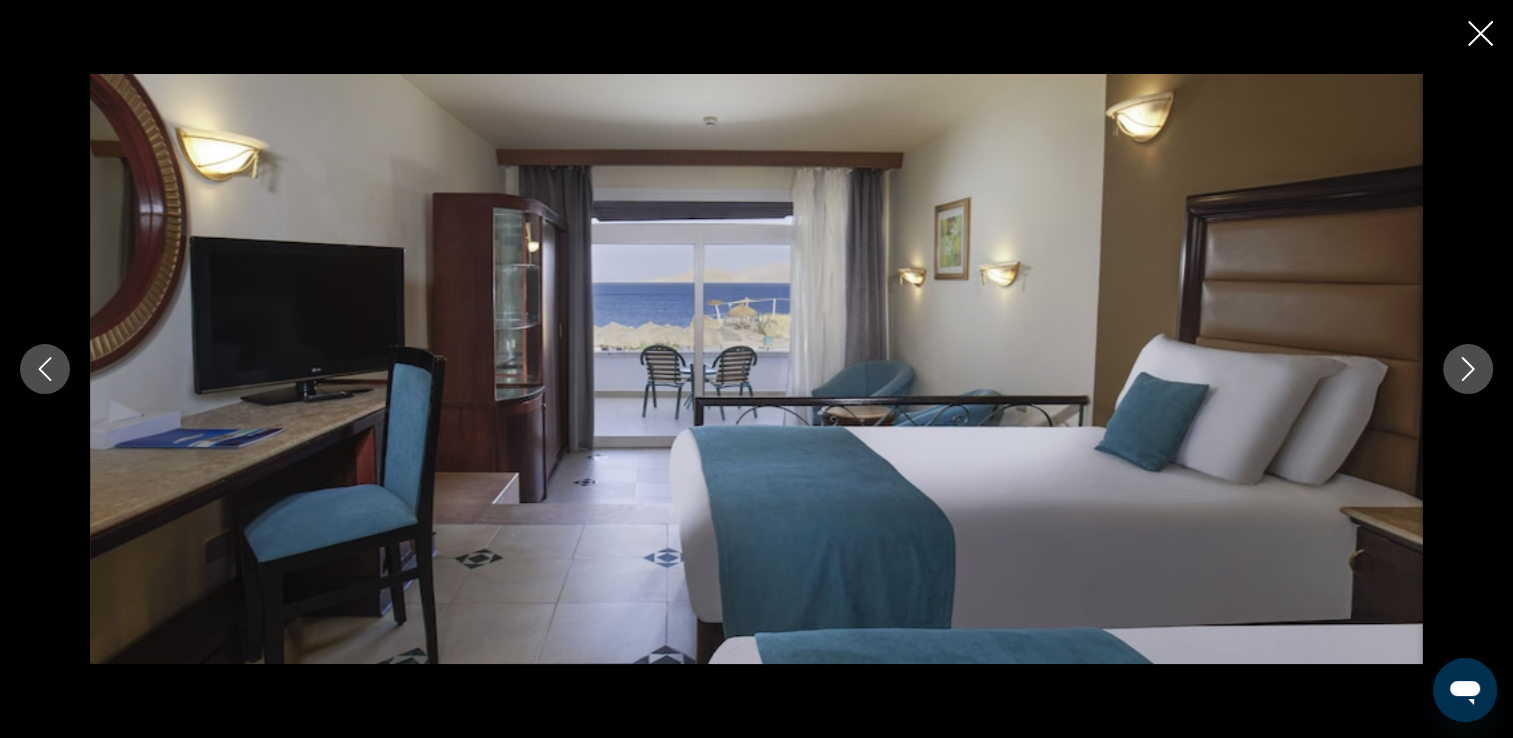 click 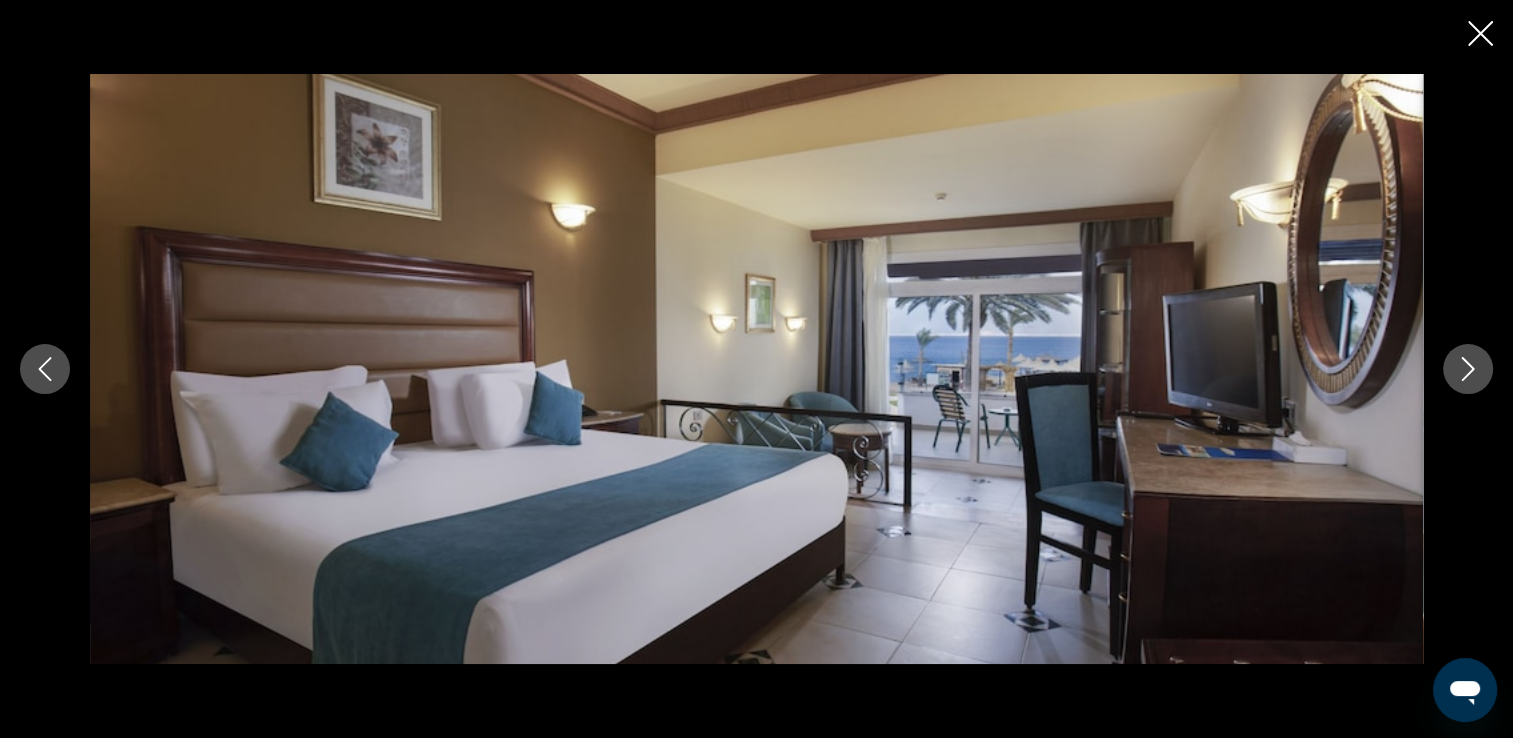 click 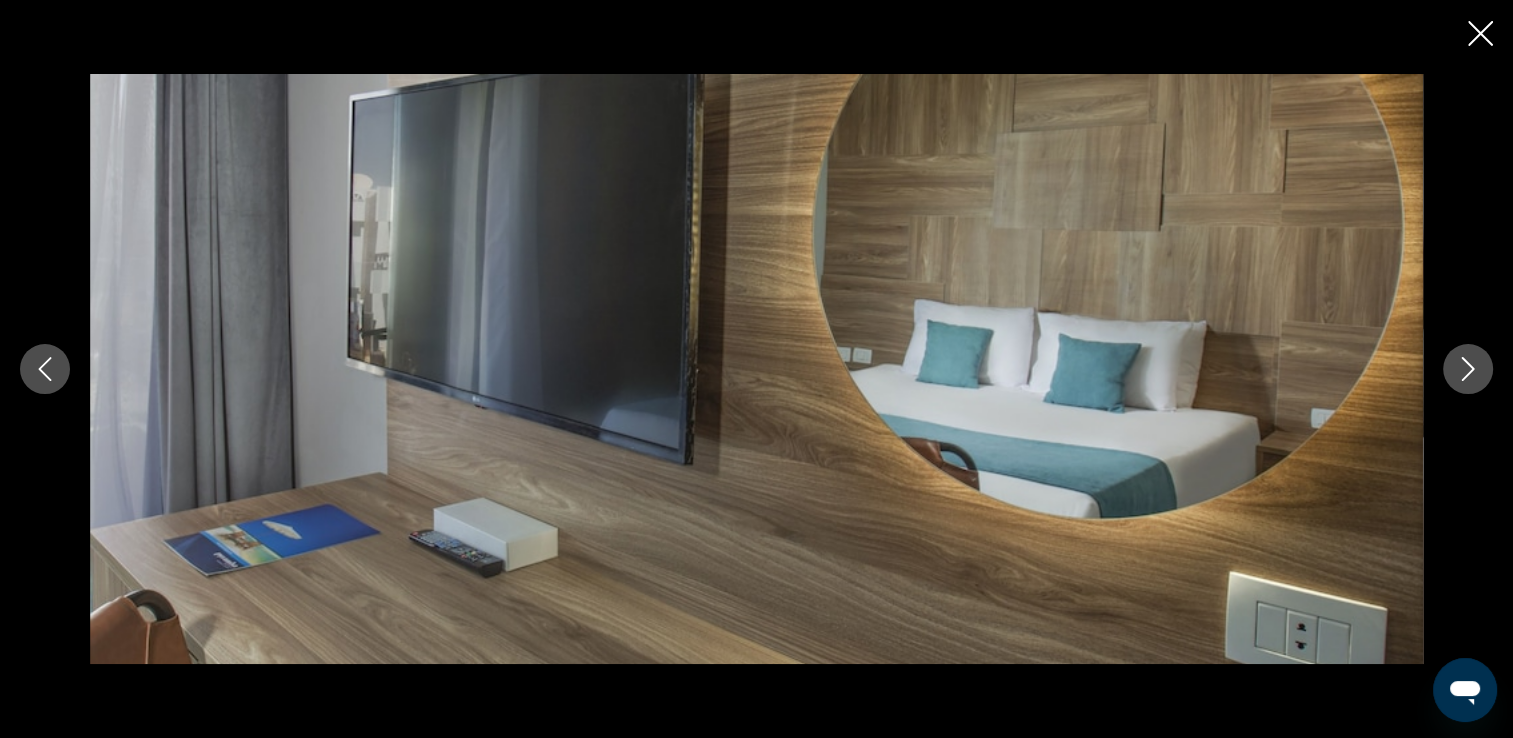 click 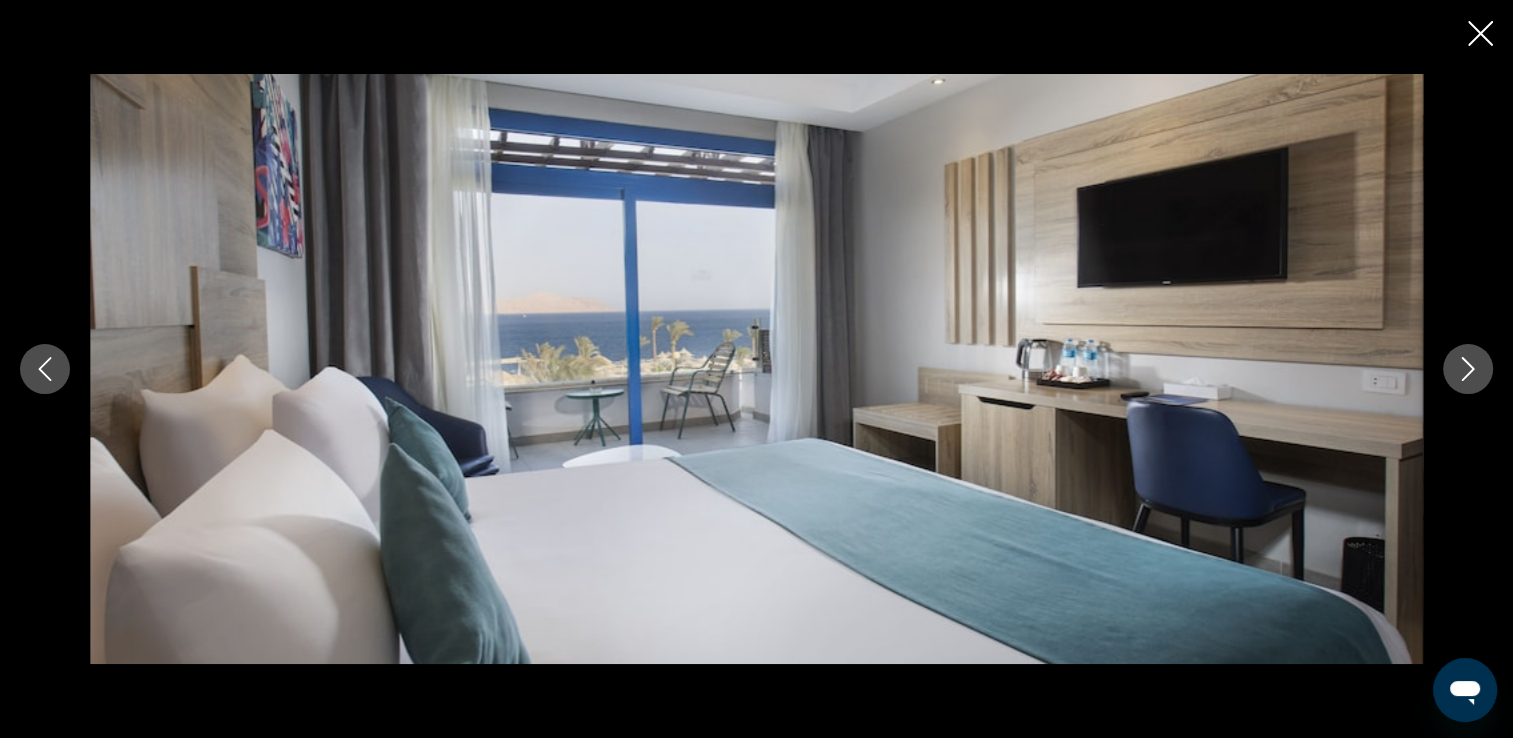 click 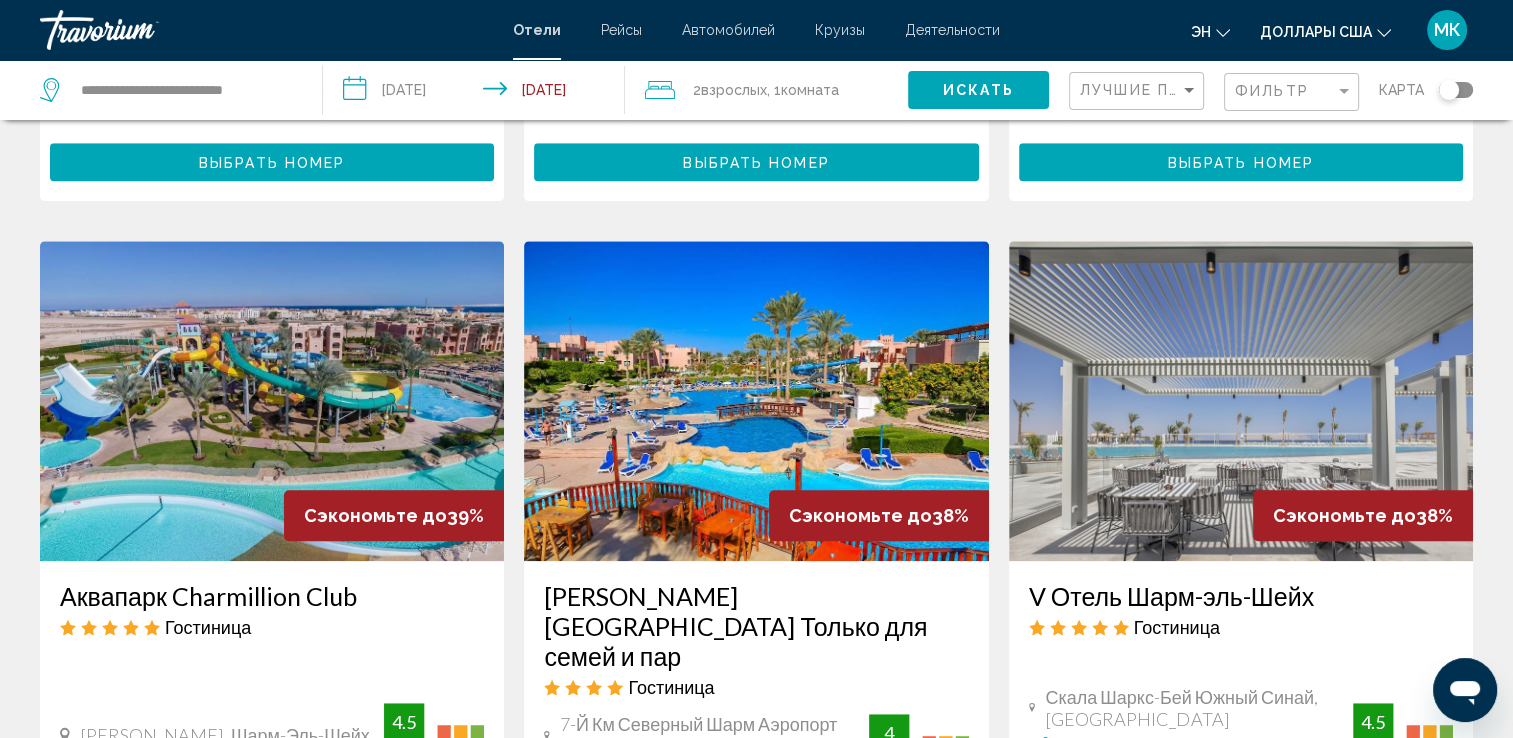 scroll, scrollTop: 1700, scrollLeft: 0, axis: vertical 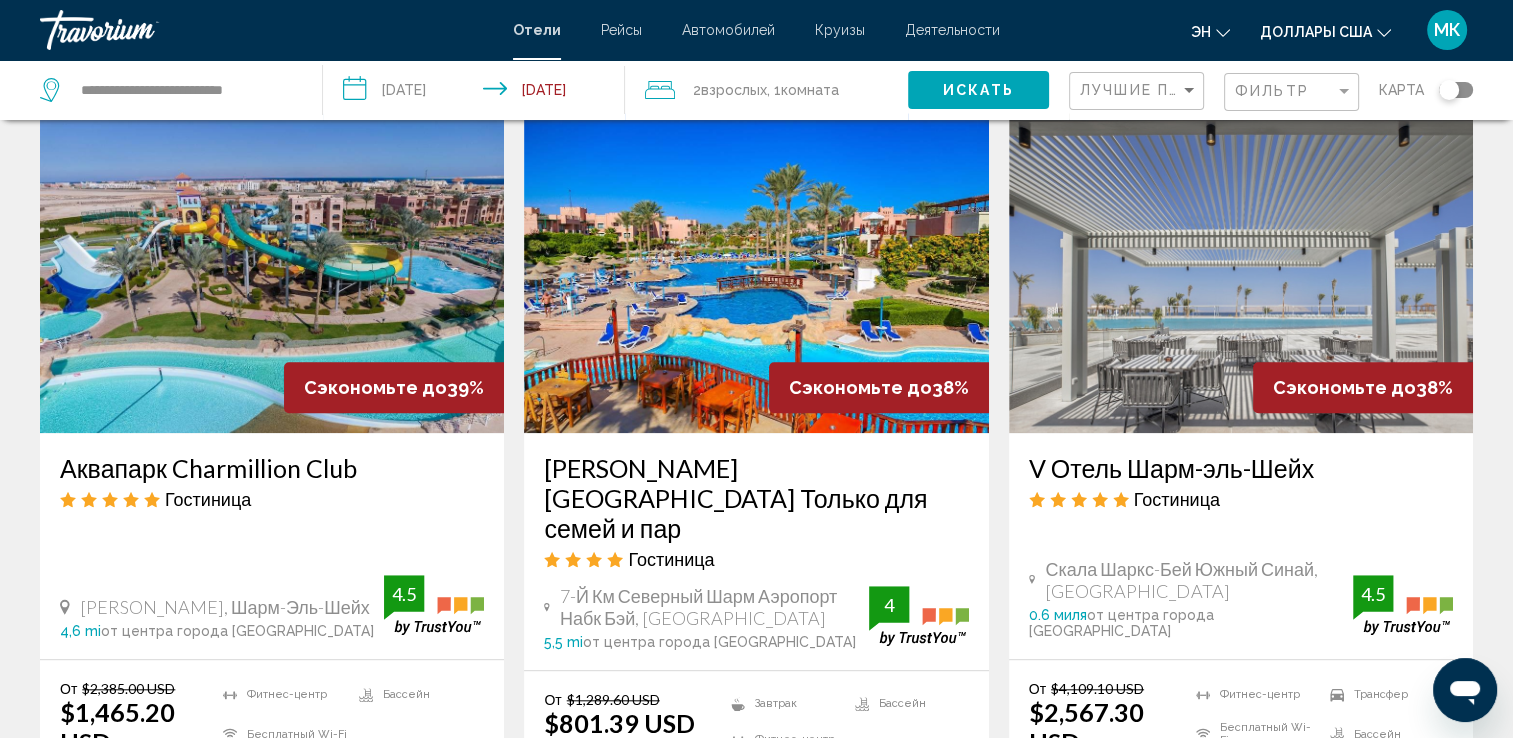click at bounding box center (1241, 273) 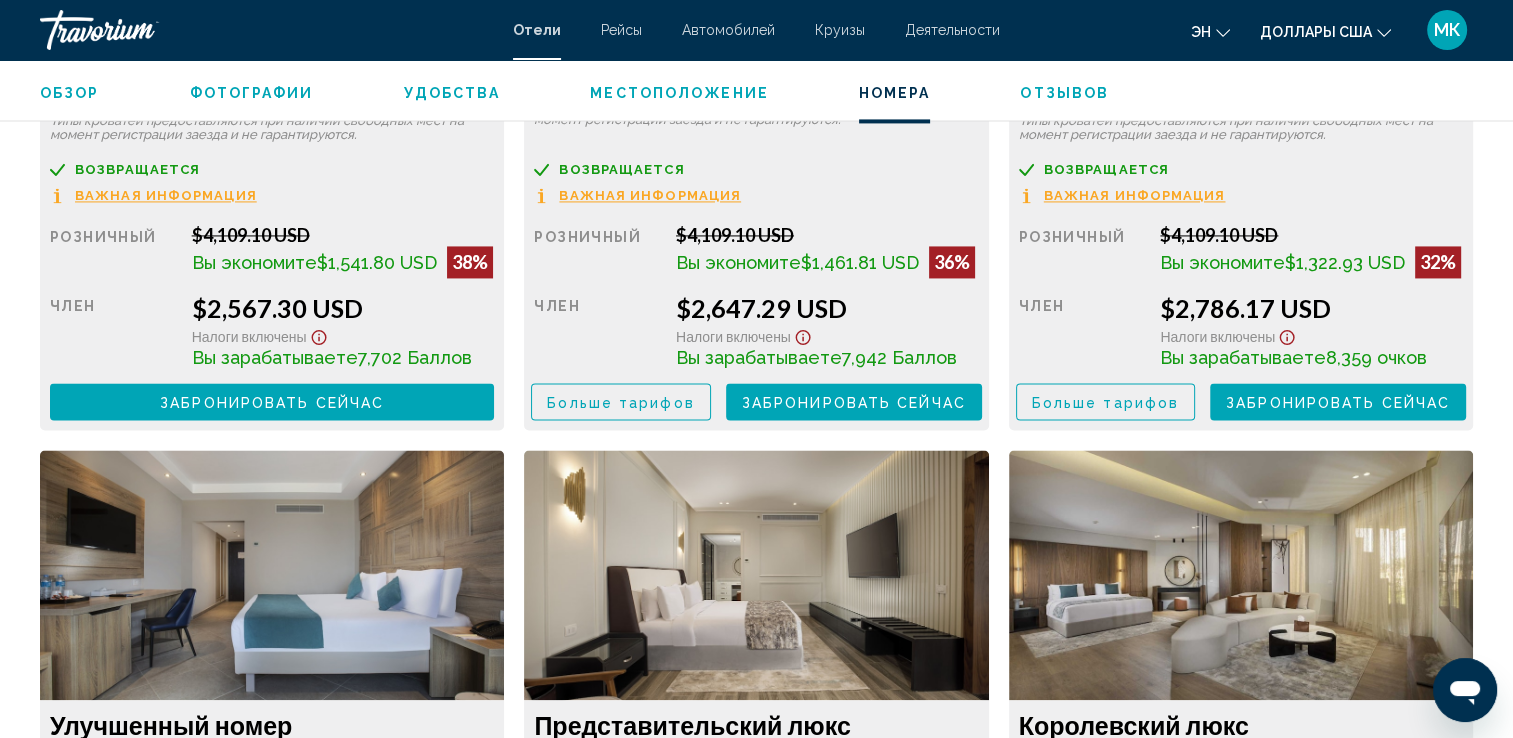 scroll, scrollTop: 3000, scrollLeft: 0, axis: vertical 